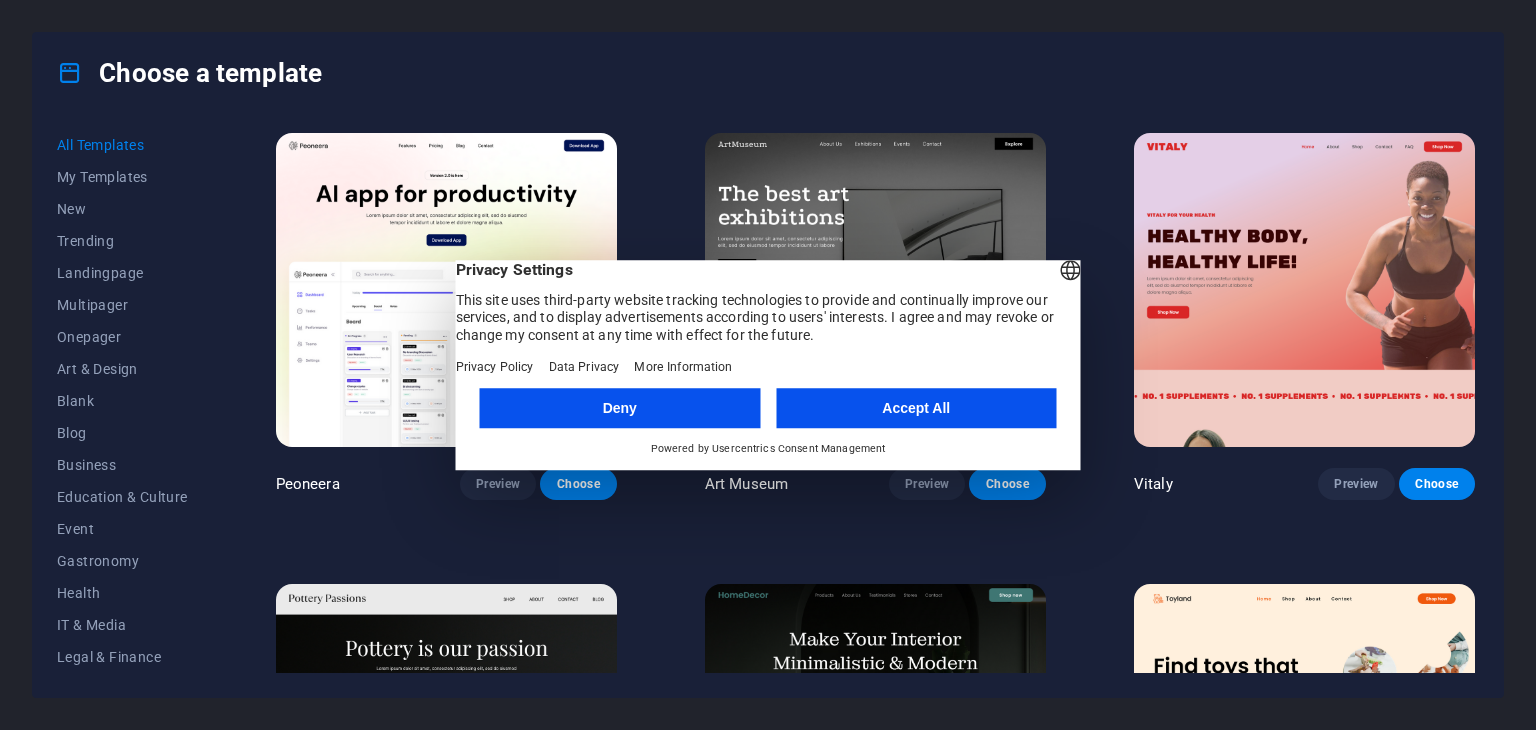 scroll, scrollTop: 0, scrollLeft: 0, axis: both 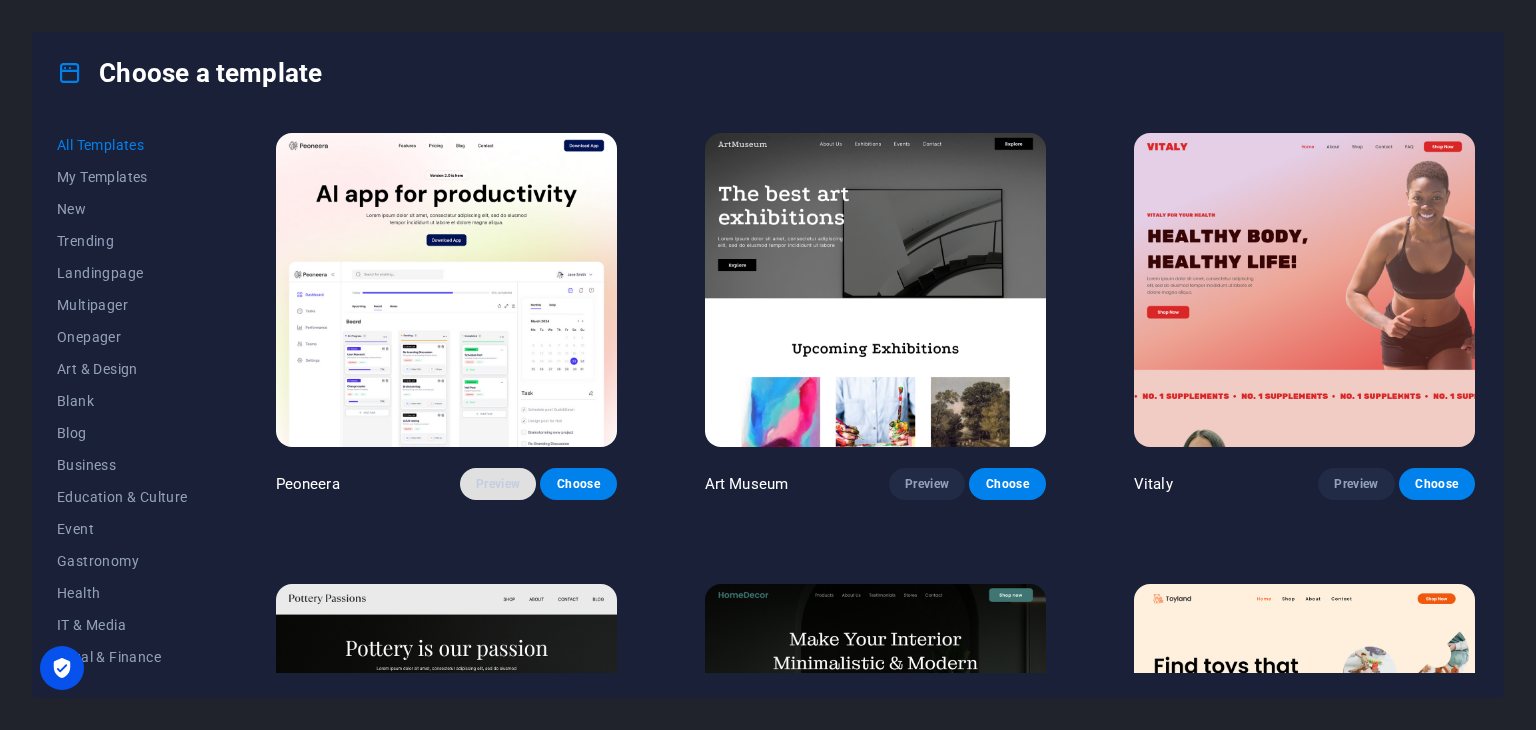click on "Preview" at bounding box center (498, 484) 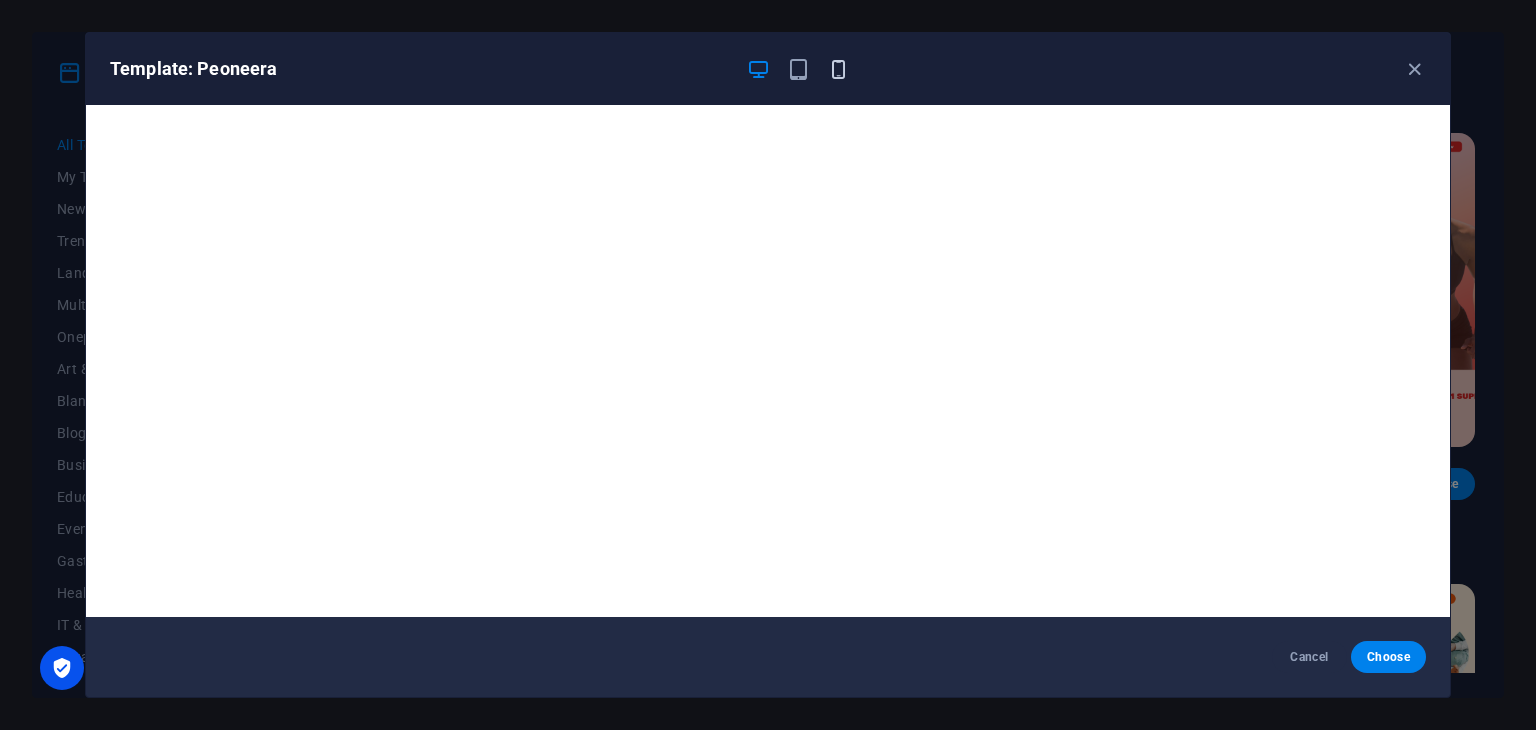 click at bounding box center [838, 69] 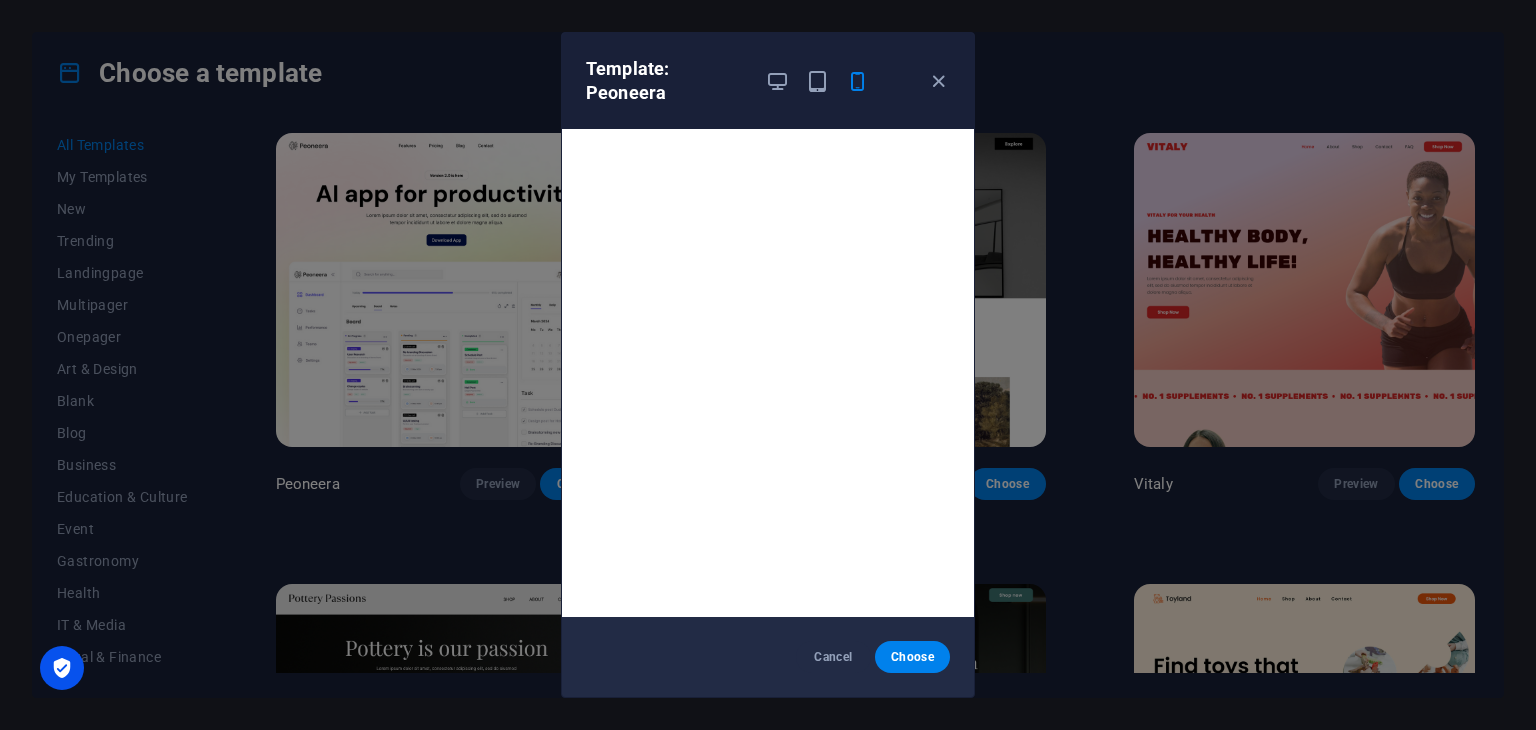 click on "Template: Peoneera" at bounding box center (768, 81) 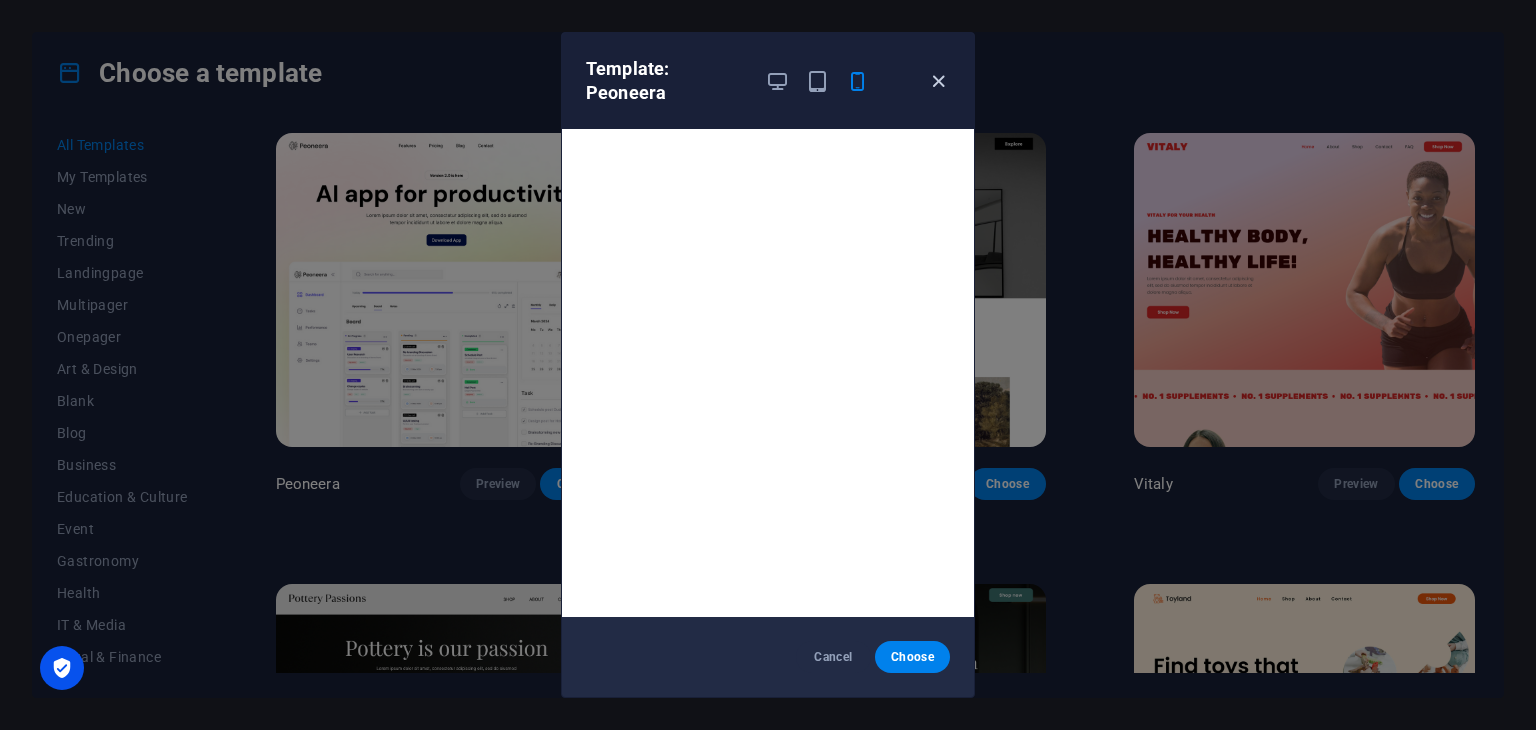 click at bounding box center (938, 81) 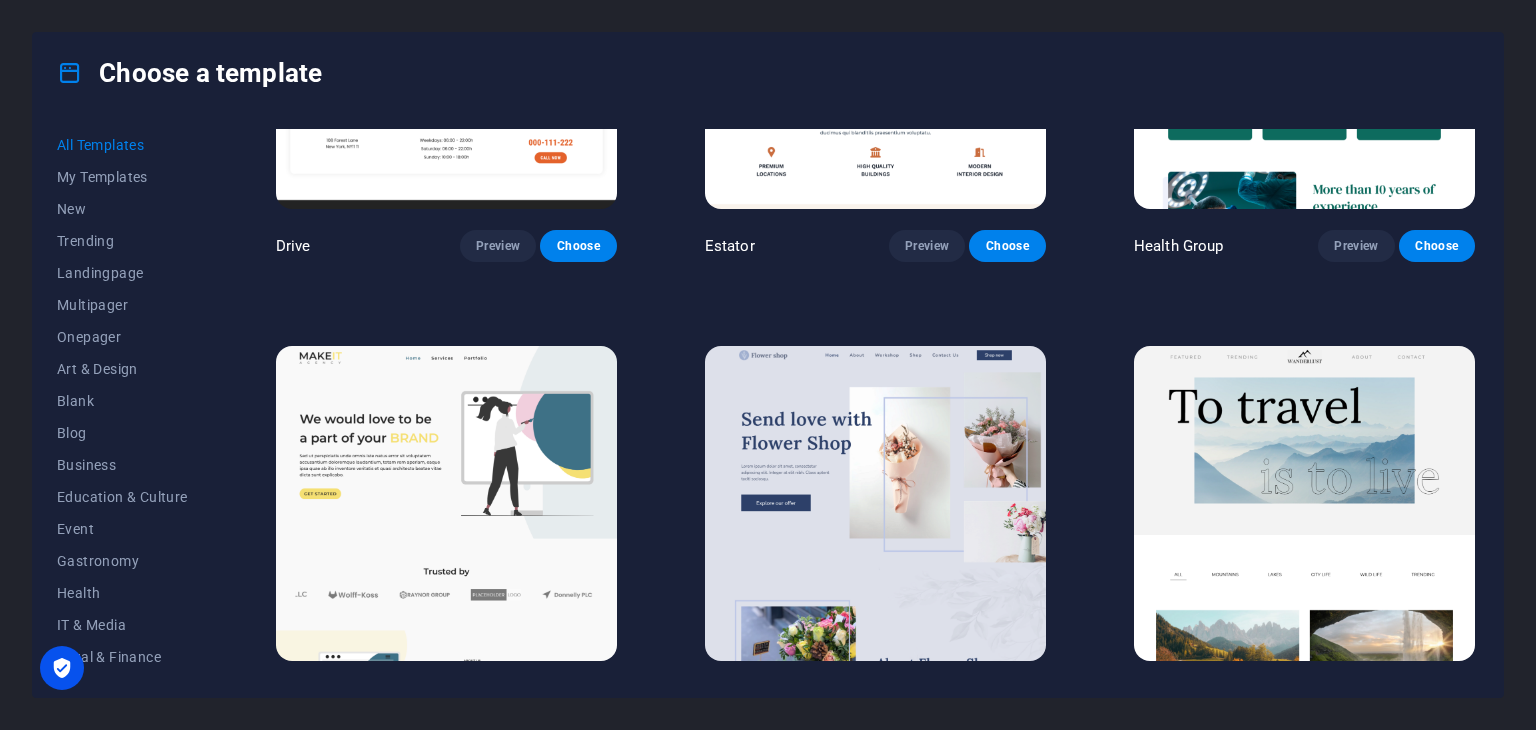 scroll, scrollTop: 4800, scrollLeft: 0, axis: vertical 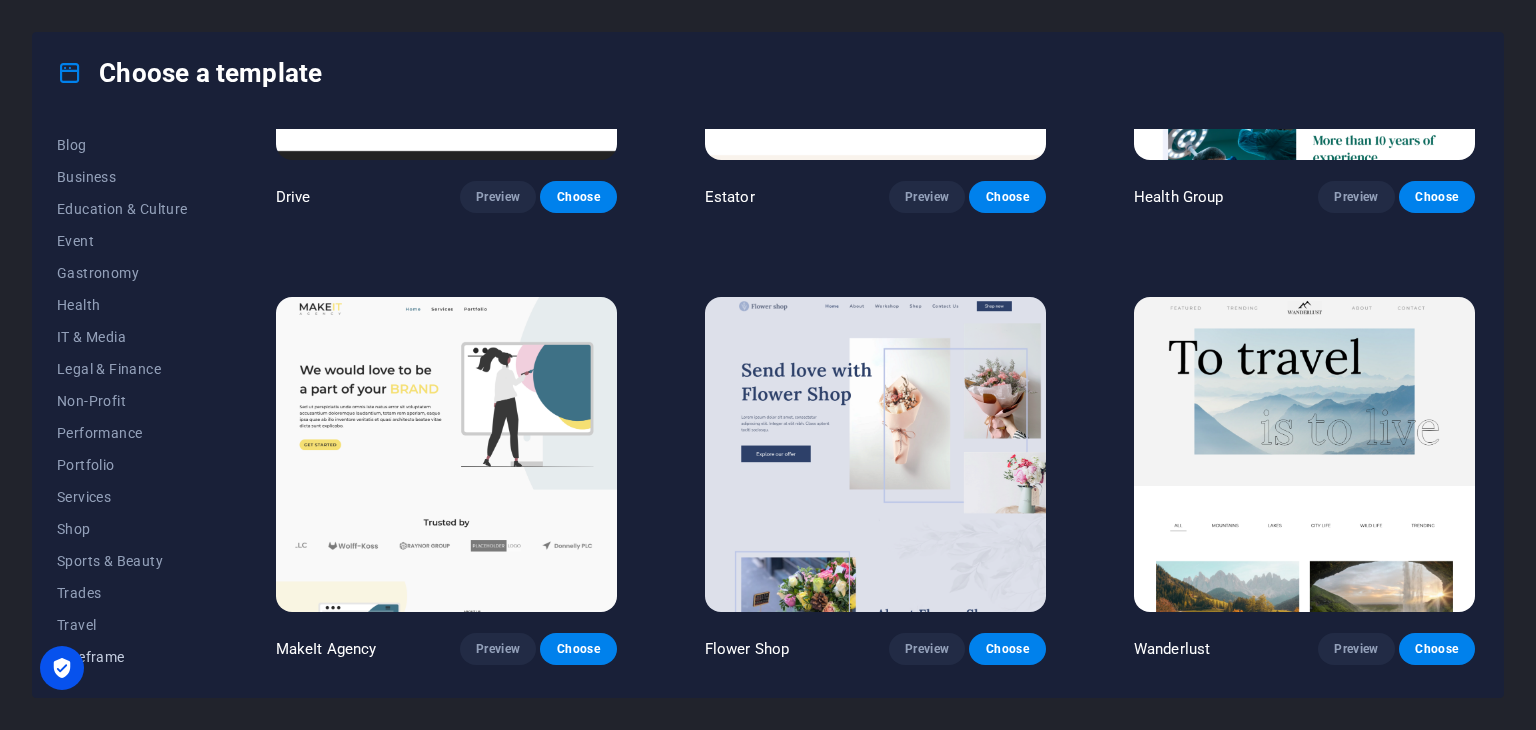 click on "Wireframe" at bounding box center [122, 657] 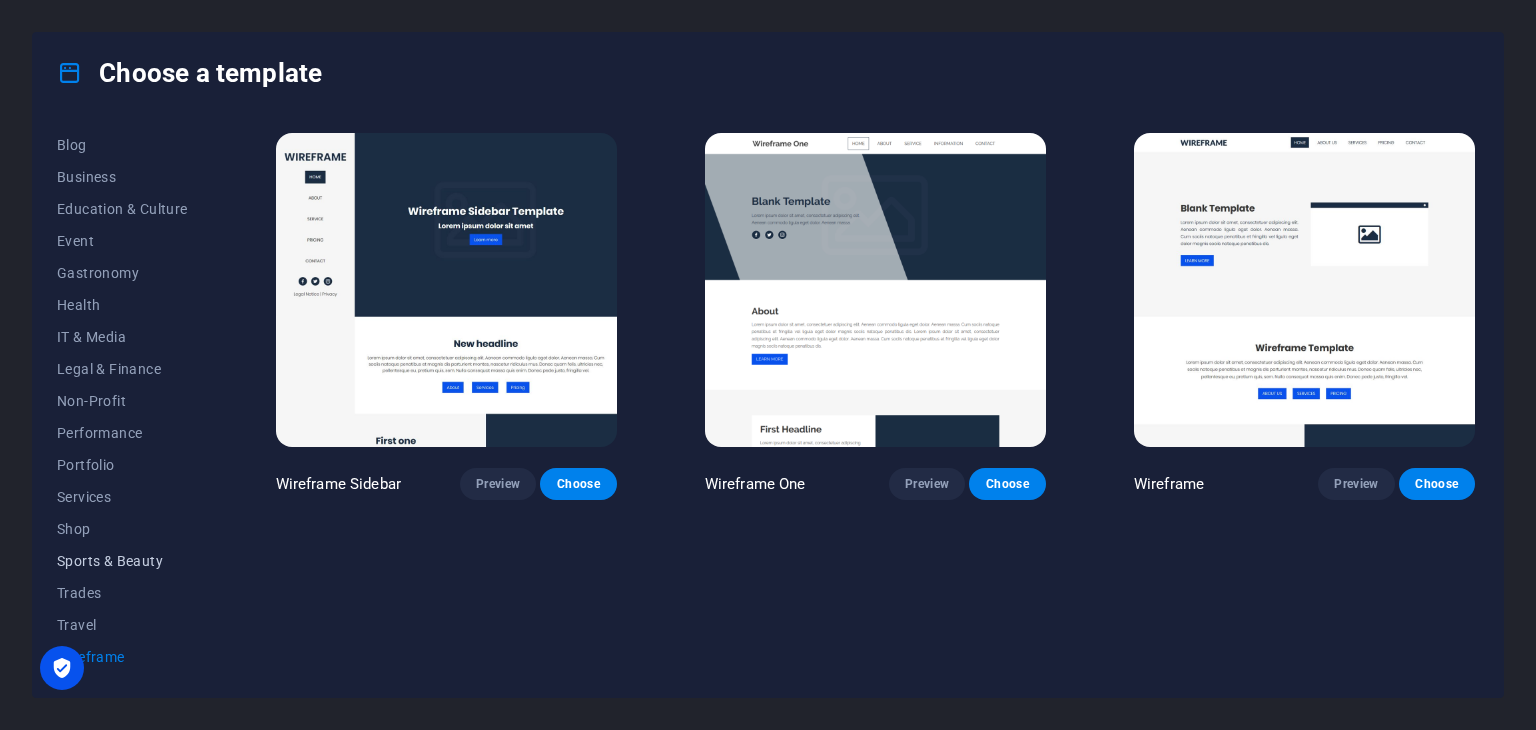 click on "Sports & Beauty" at bounding box center [122, 561] 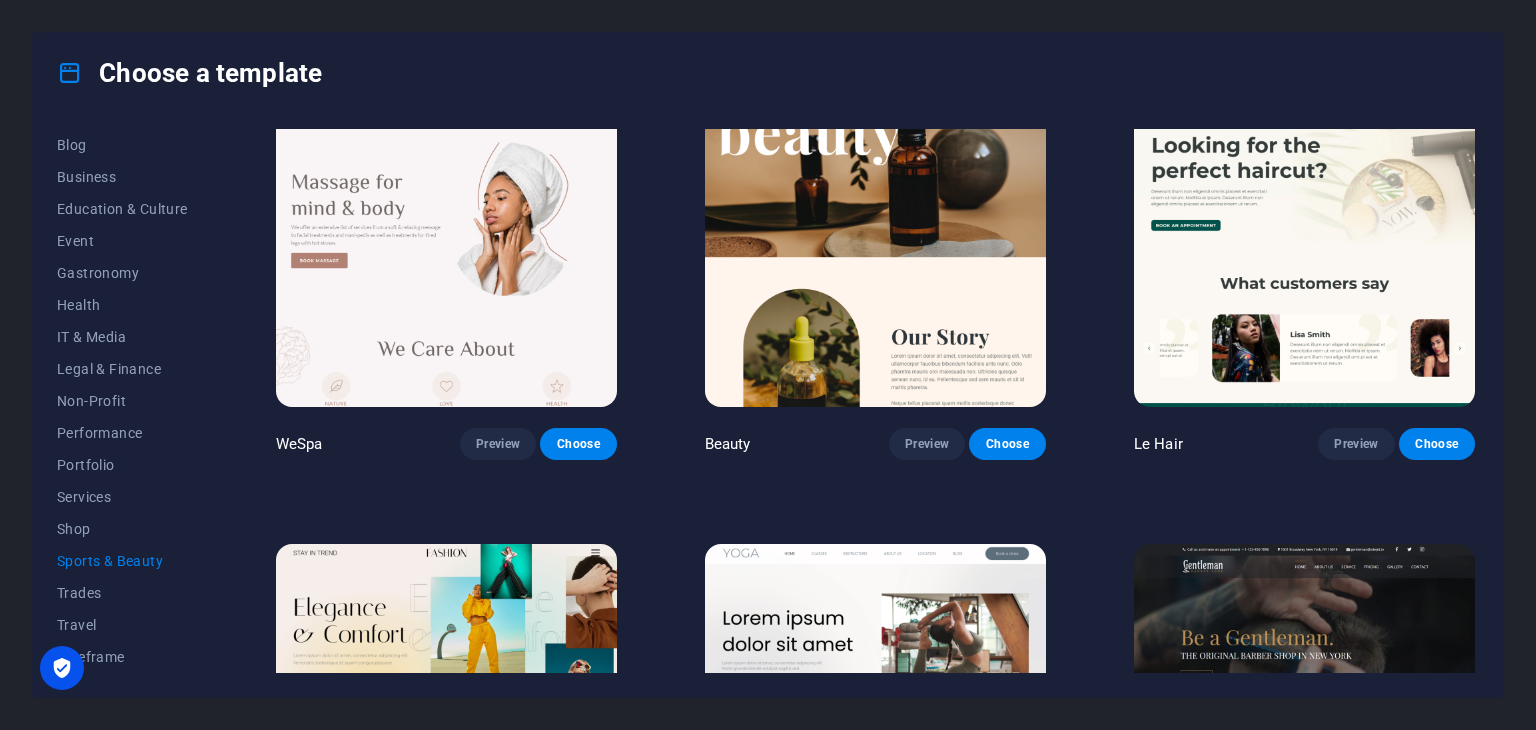 scroll, scrollTop: 500, scrollLeft: 0, axis: vertical 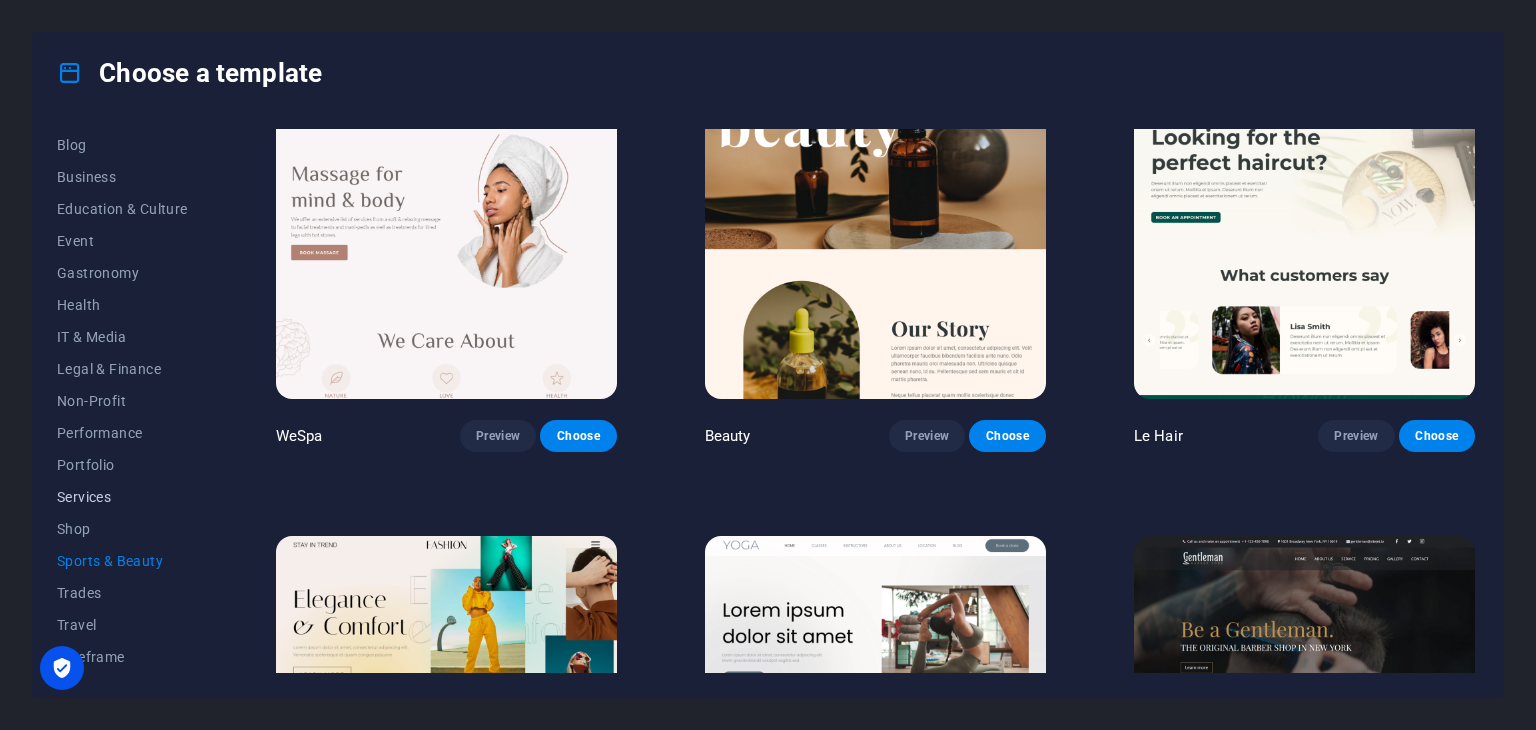 click on "Services" at bounding box center [122, 497] 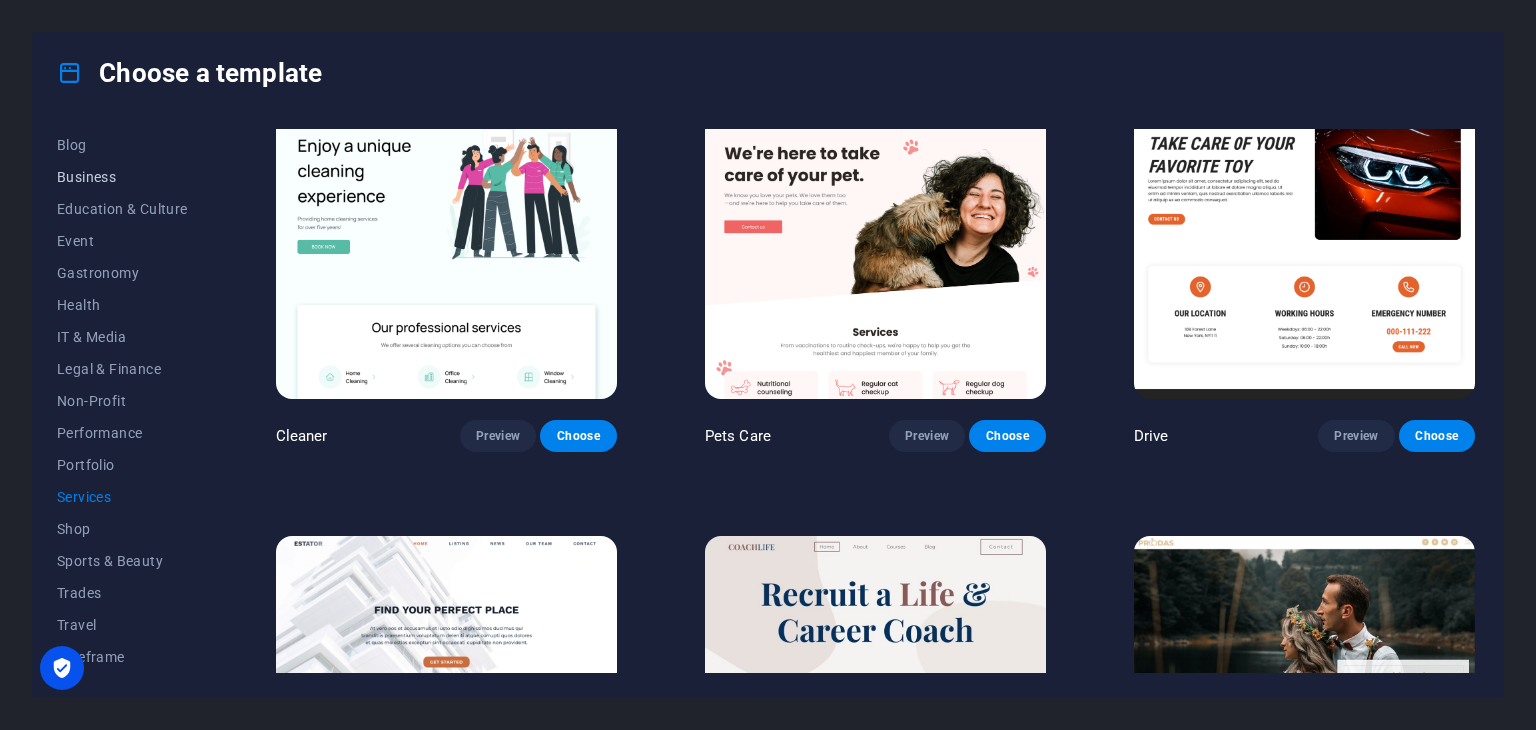 click on "Business" at bounding box center (122, 177) 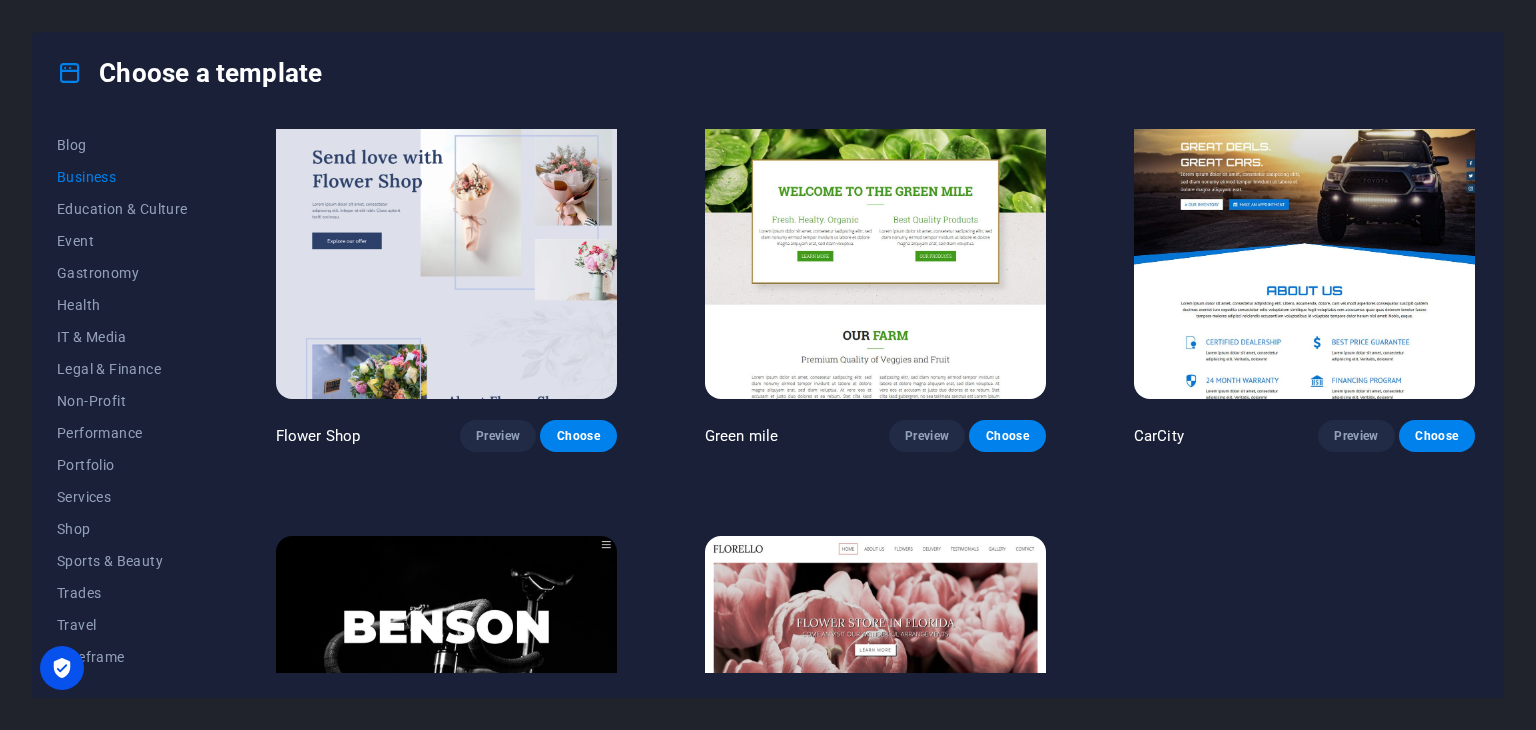 scroll, scrollTop: 0, scrollLeft: 0, axis: both 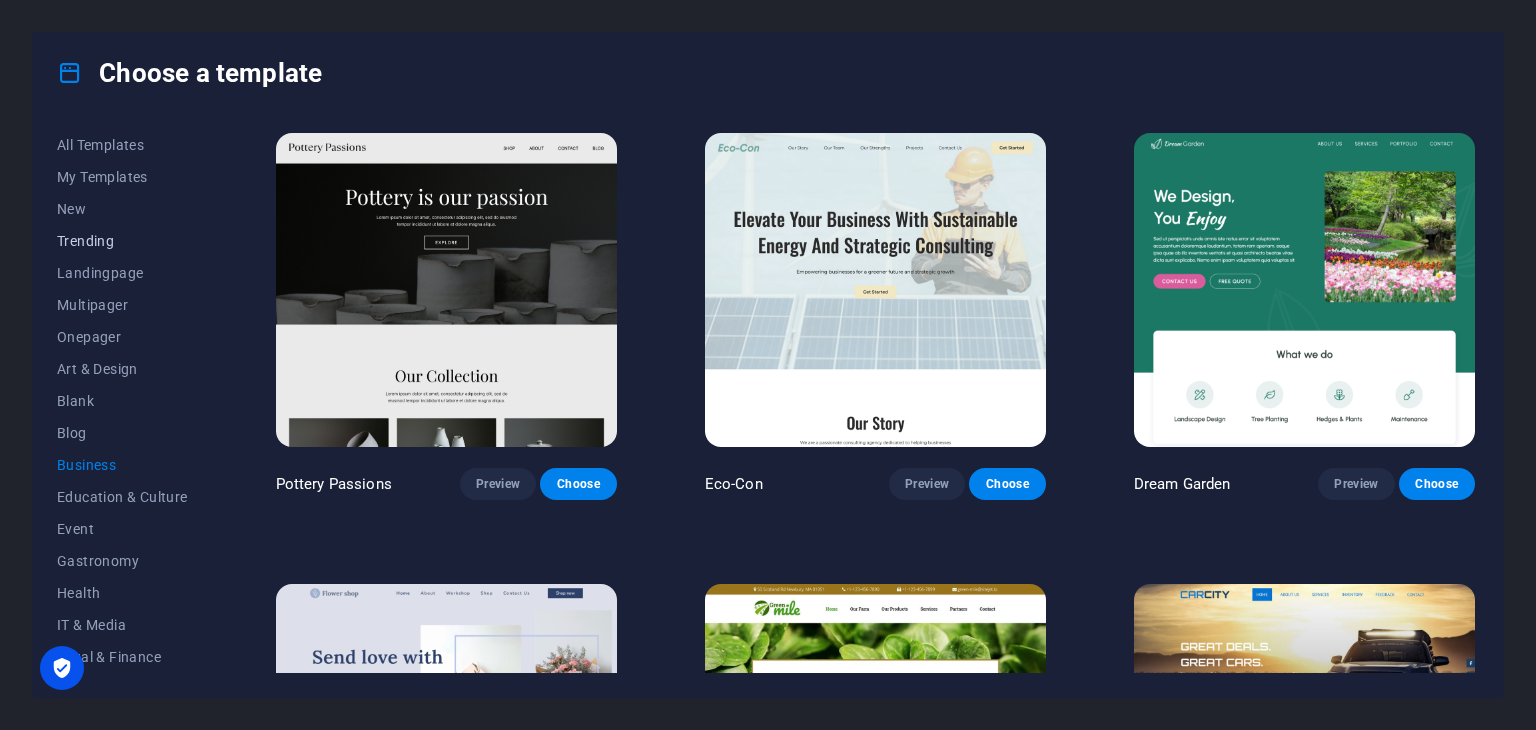 click on "Trending" at bounding box center [122, 241] 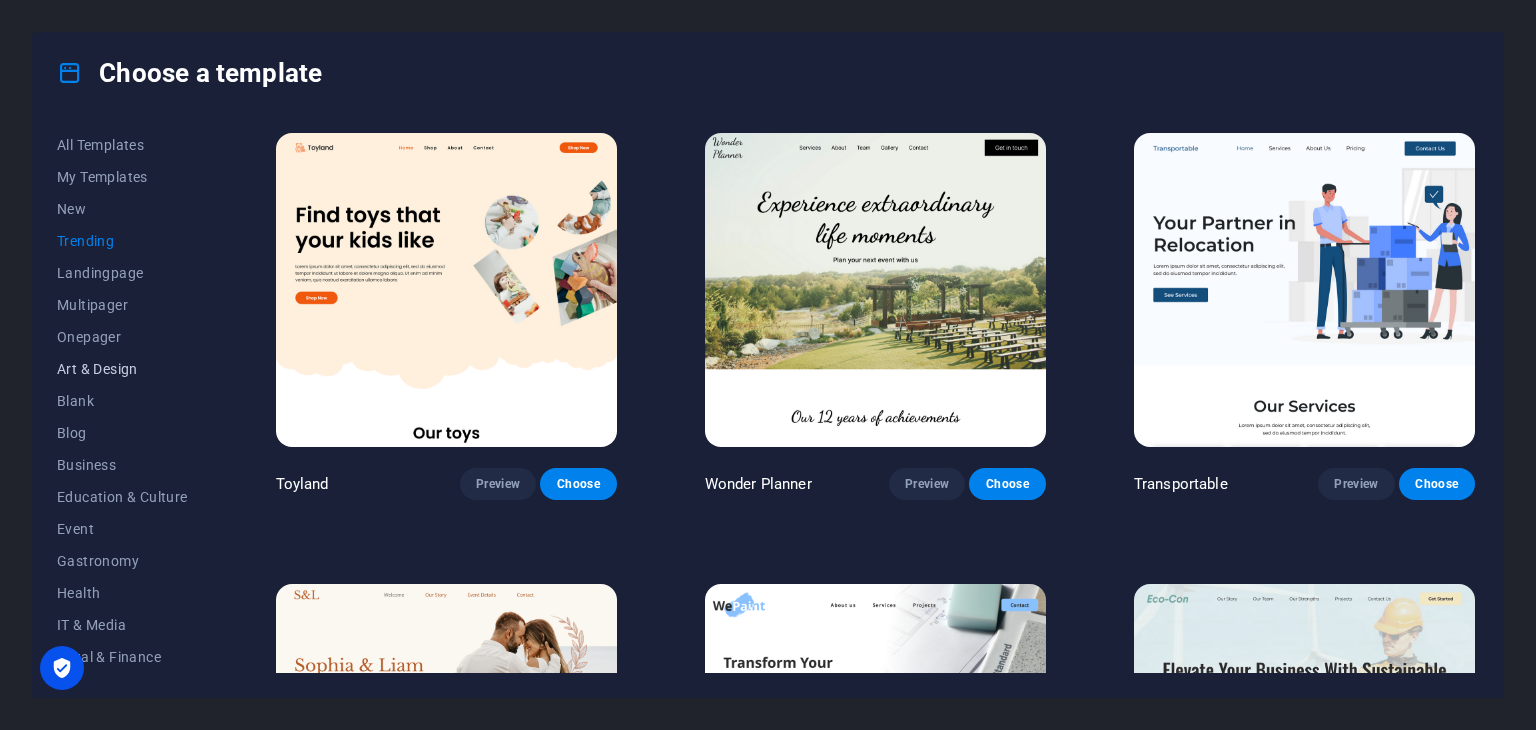 click on "Art & Design" at bounding box center [122, 369] 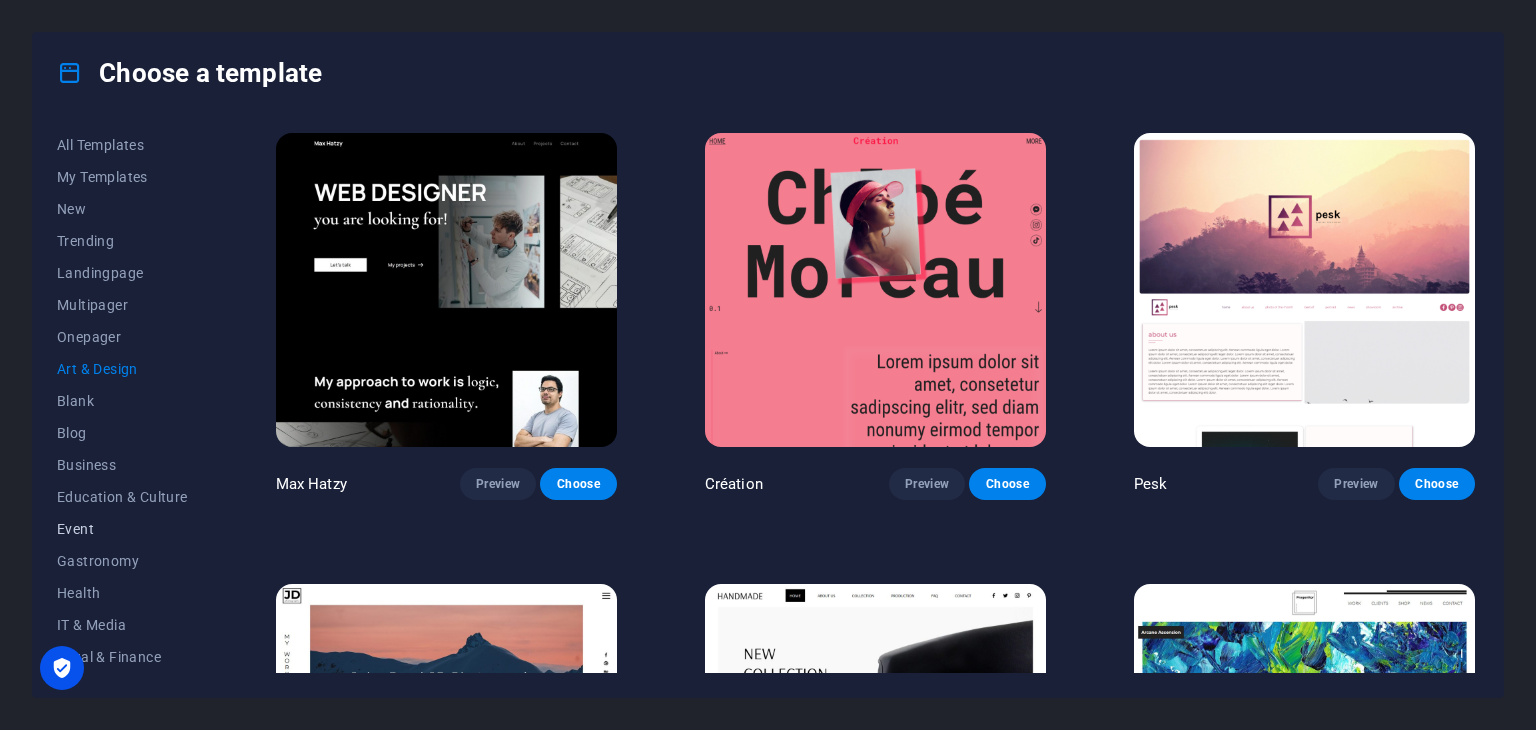 click on "Event" at bounding box center [122, 529] 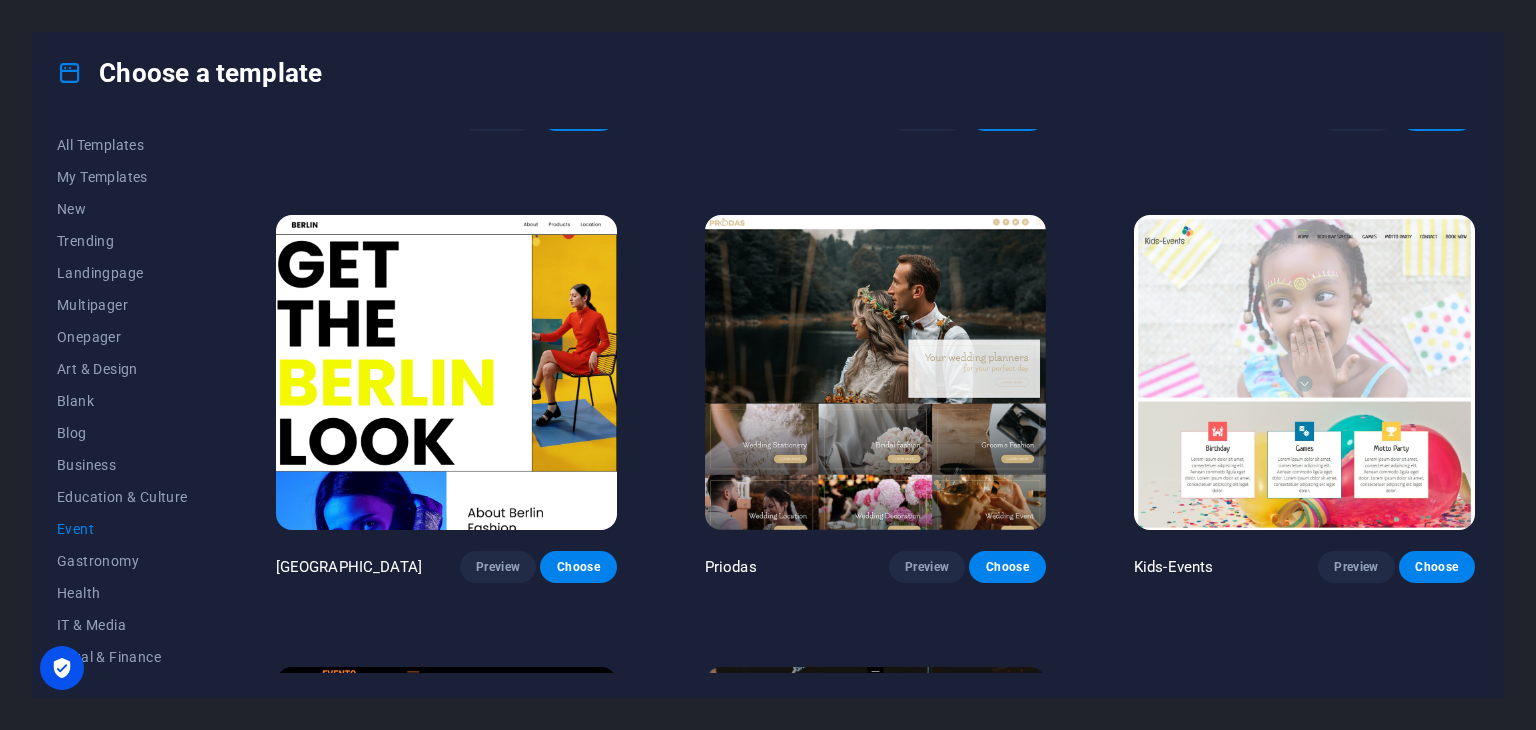 scroll, scrollTop: 700, scrollLeft: 0, axis: vertical 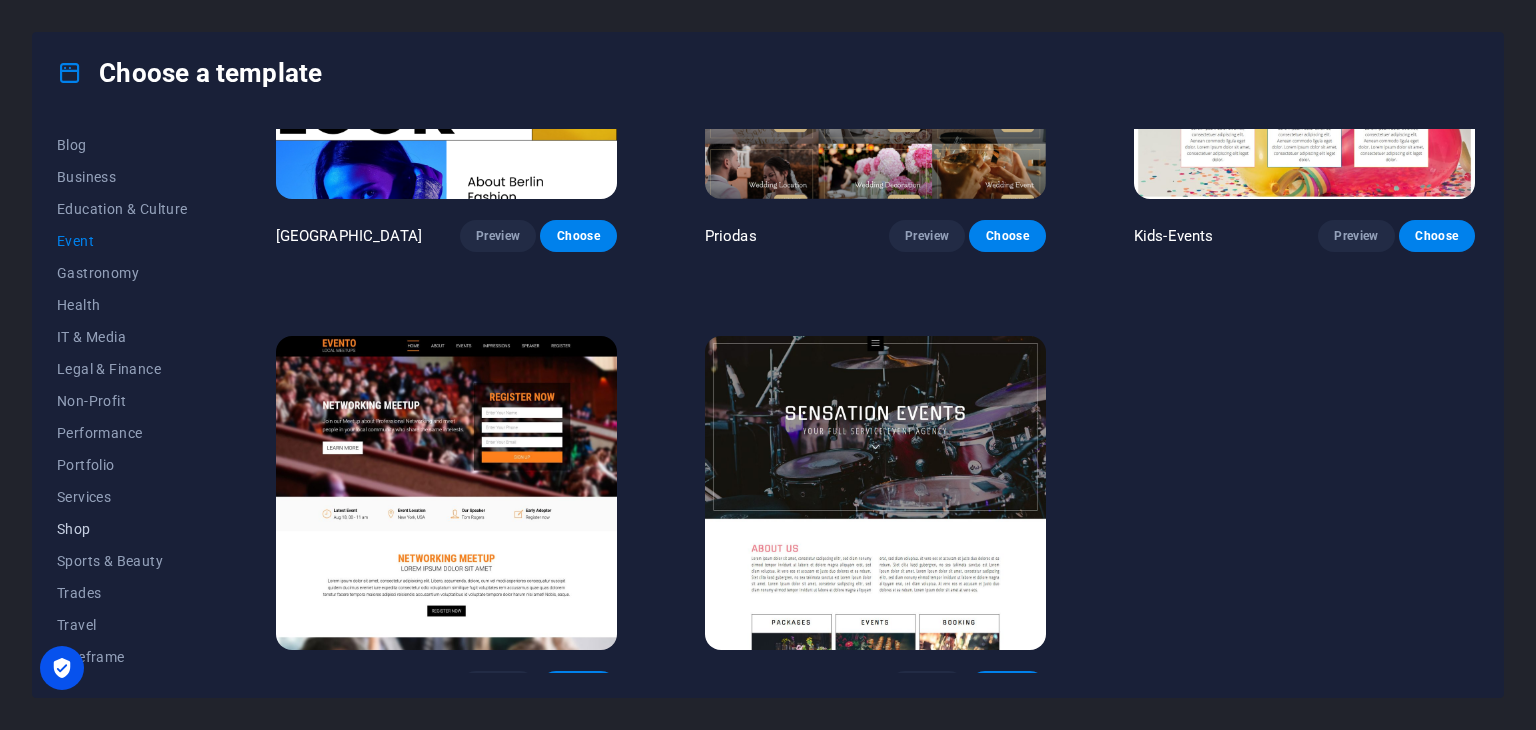 click on "Shop" at bounding box center (122, 529) 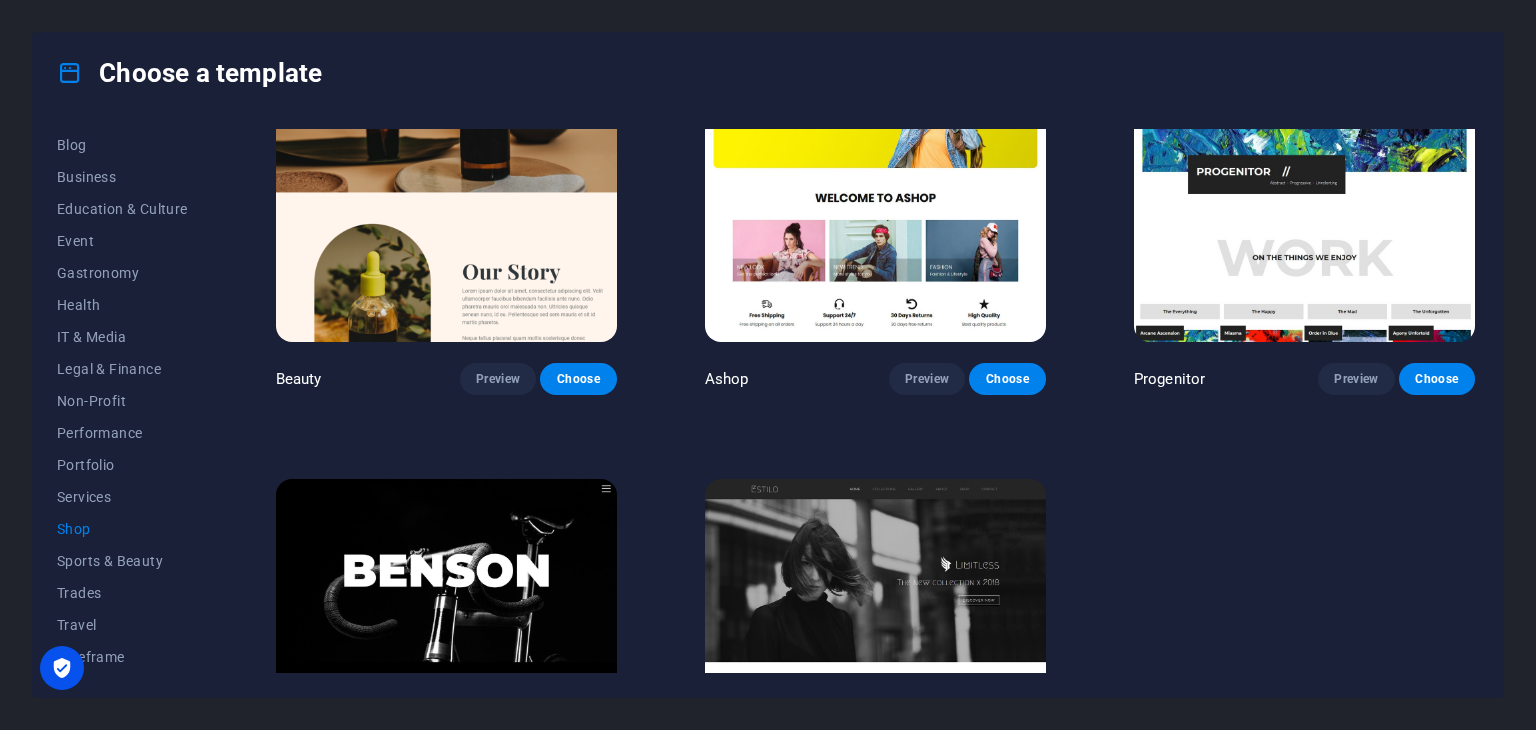 scroll, scrollTop: 1173, scrollLeft: 0, axis: vertical 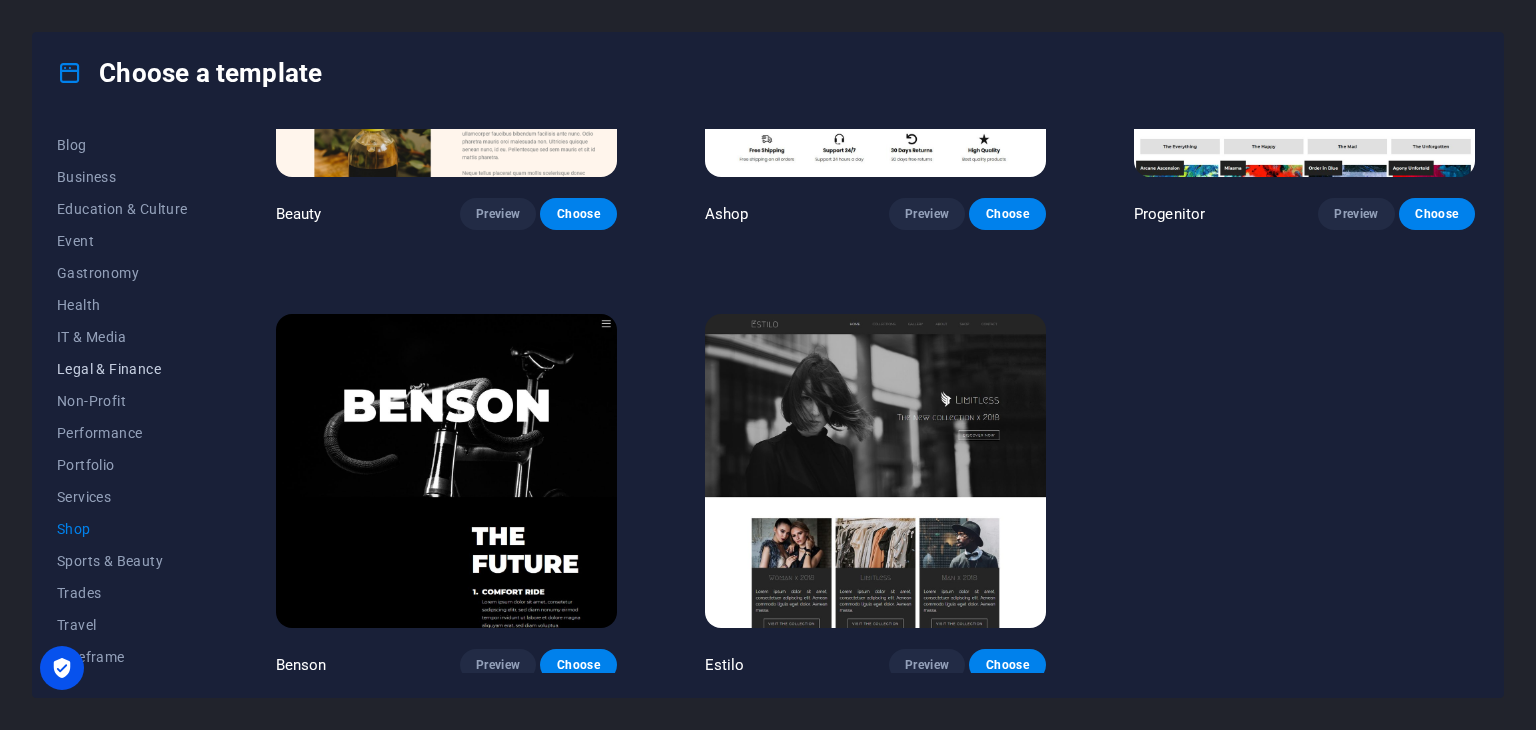 click on "Legal & Finance" at bounding box center (122, 369) 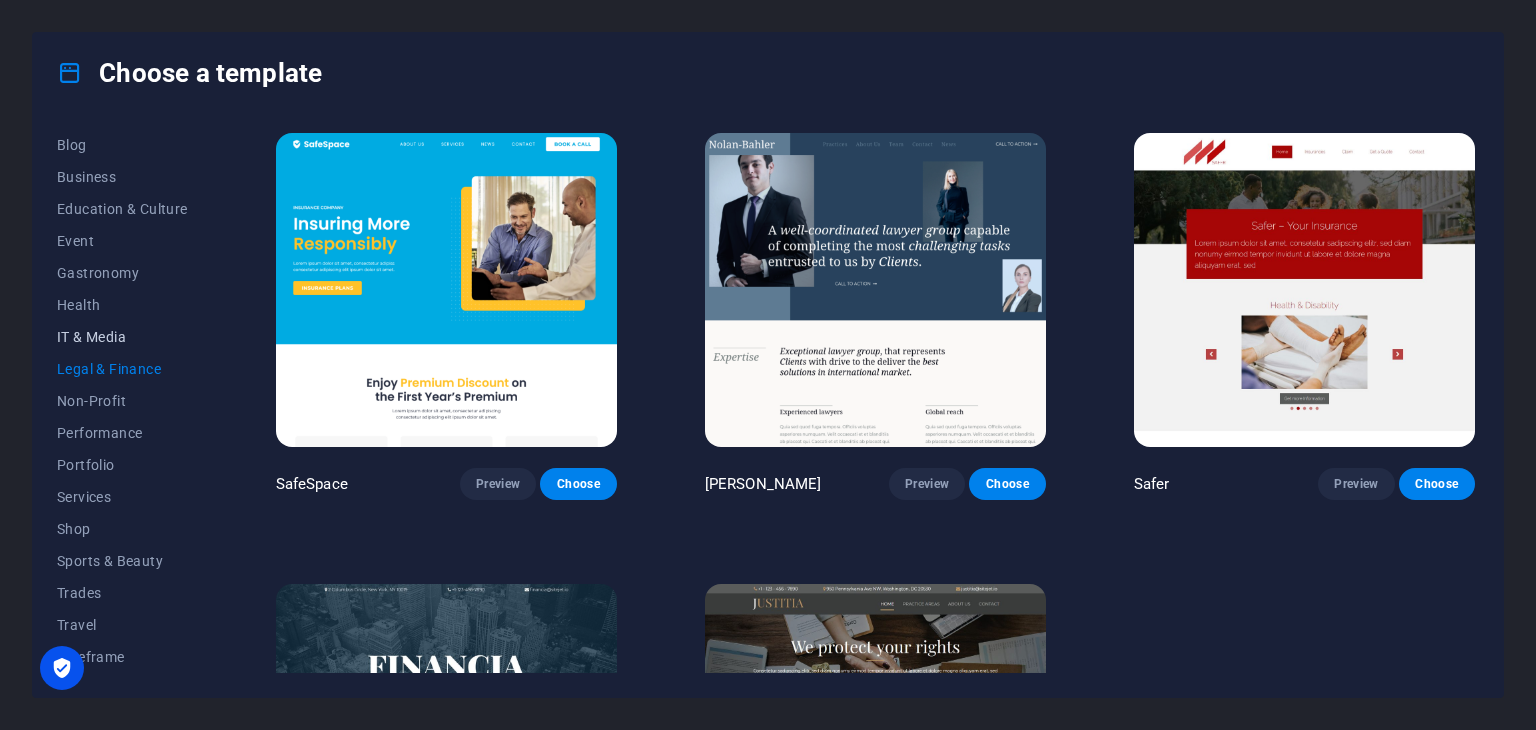click on "IT & Media" at bounding box center [122, 337] 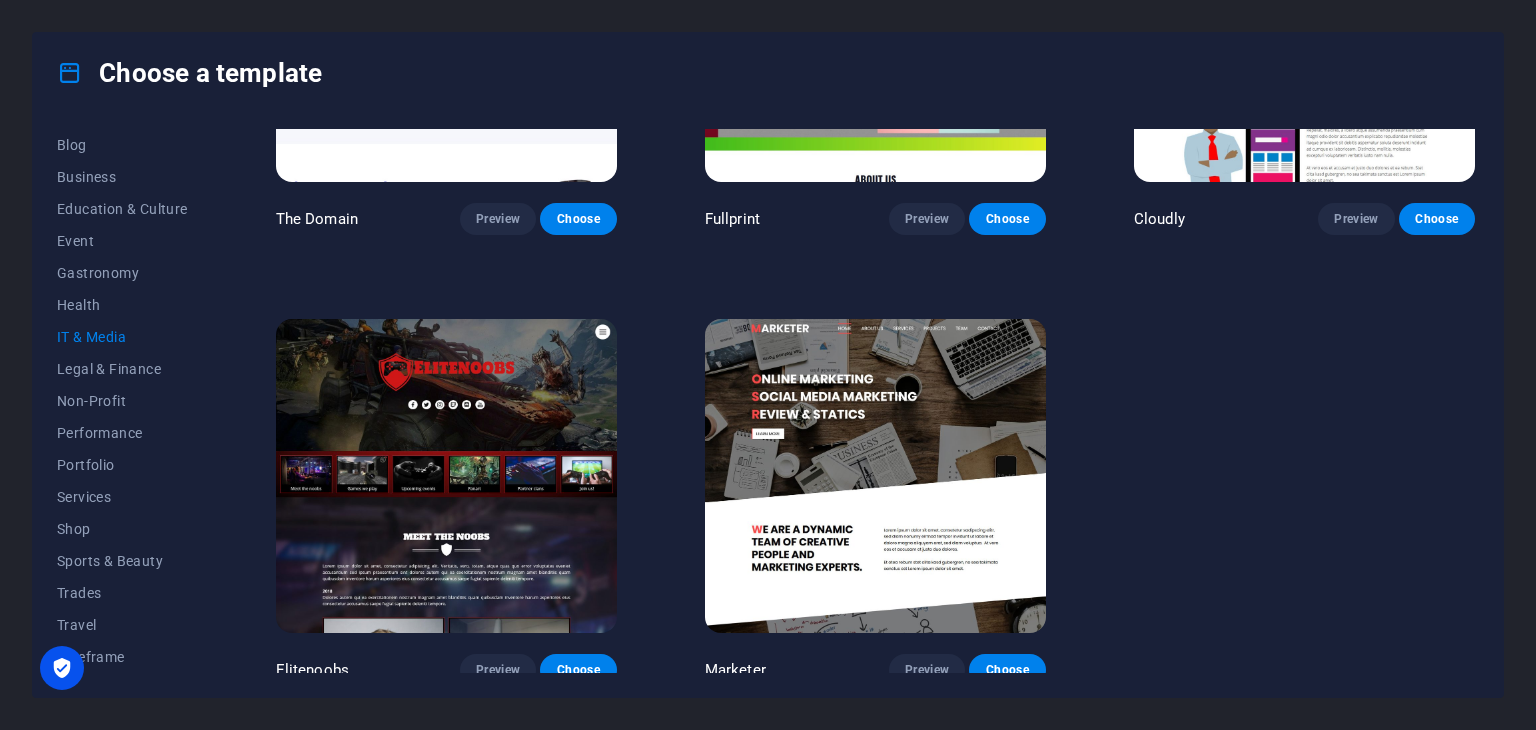 scroll, scrollTop: 1173, scrollLeft: 0, axis: vertical 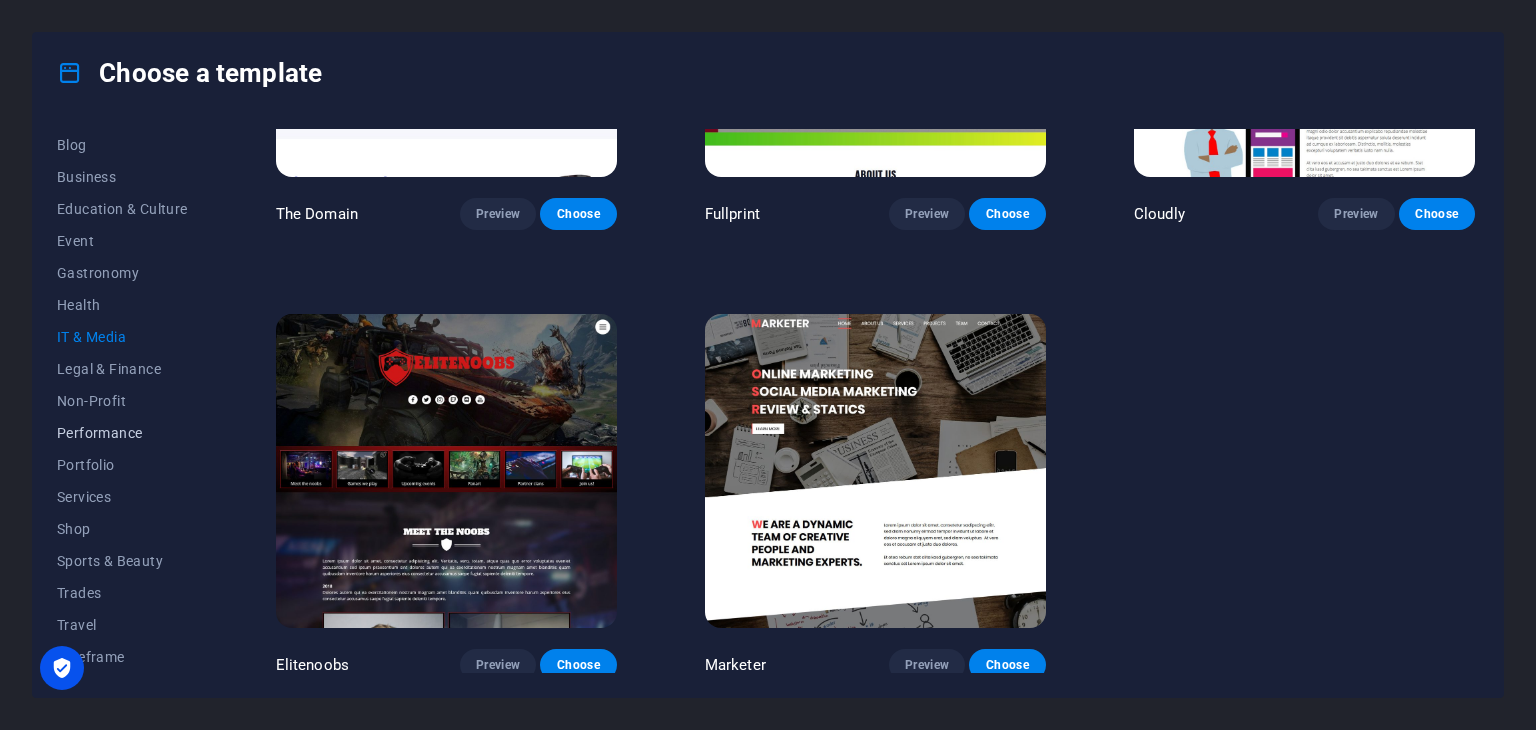 click on "Performance" at bounding box center (122, 433) 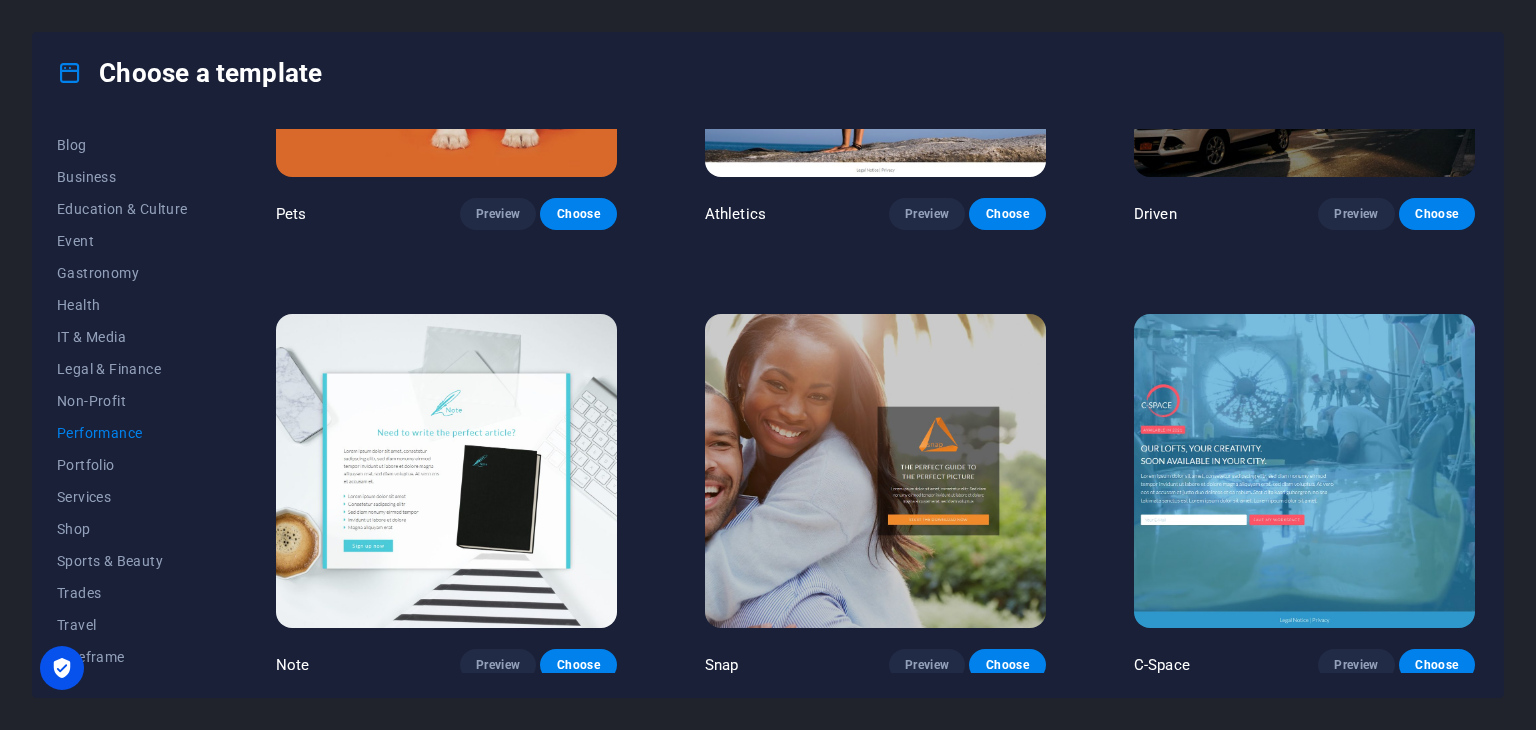 scroll, scrollTop: 1173, scrollLeft: 0, axis: vertical 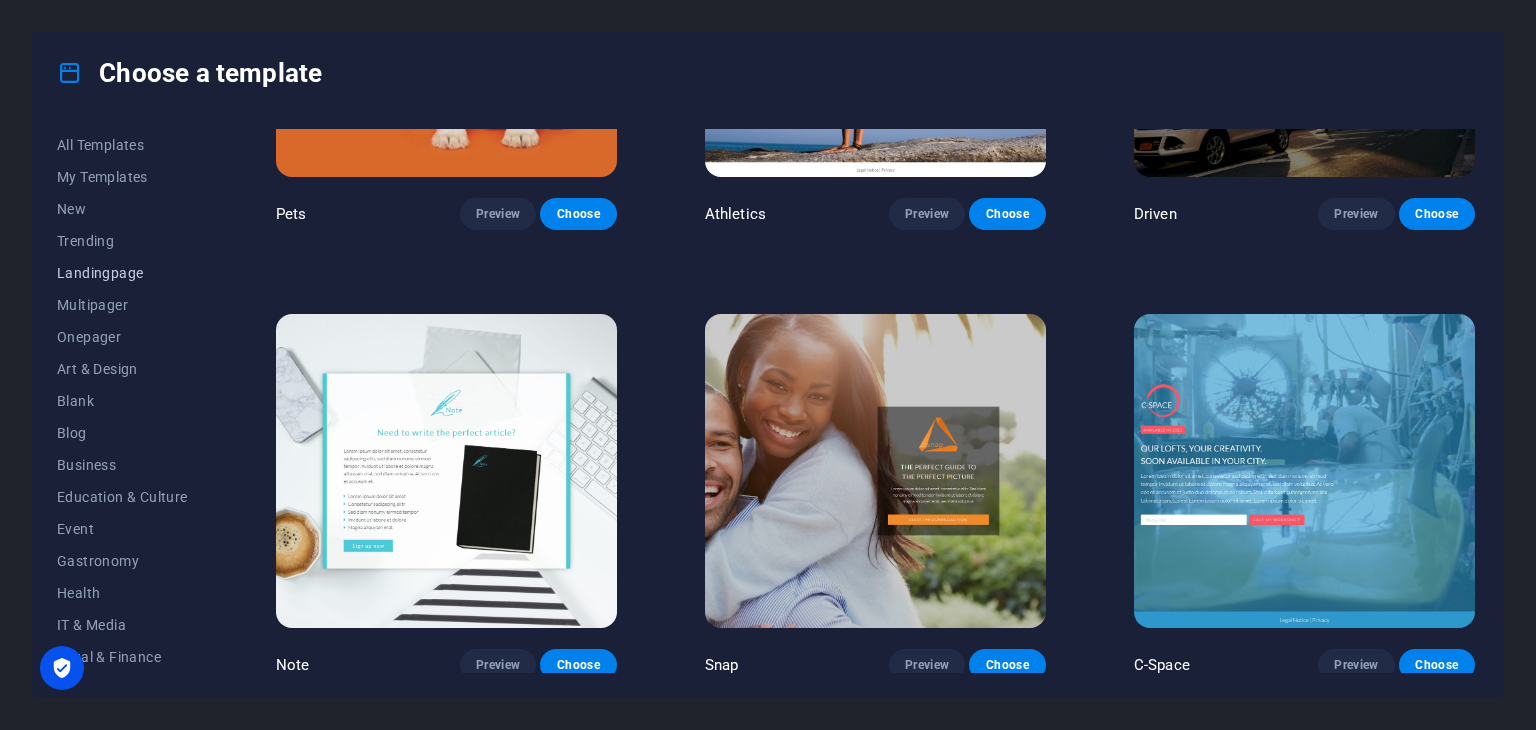 click on "Landingpage" at bounding box center (122, 273) 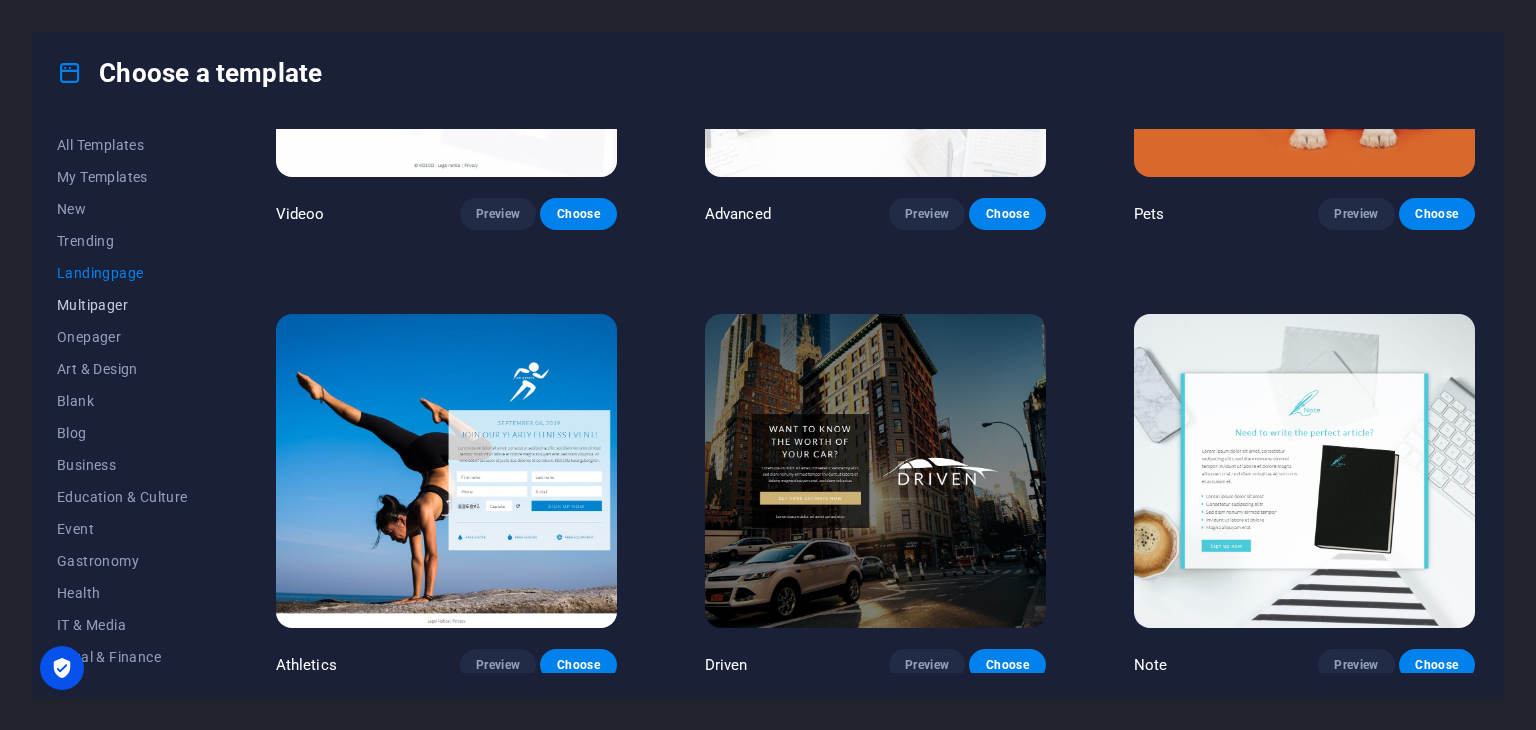 click on "Multipager" at bounding box center [122, 305] 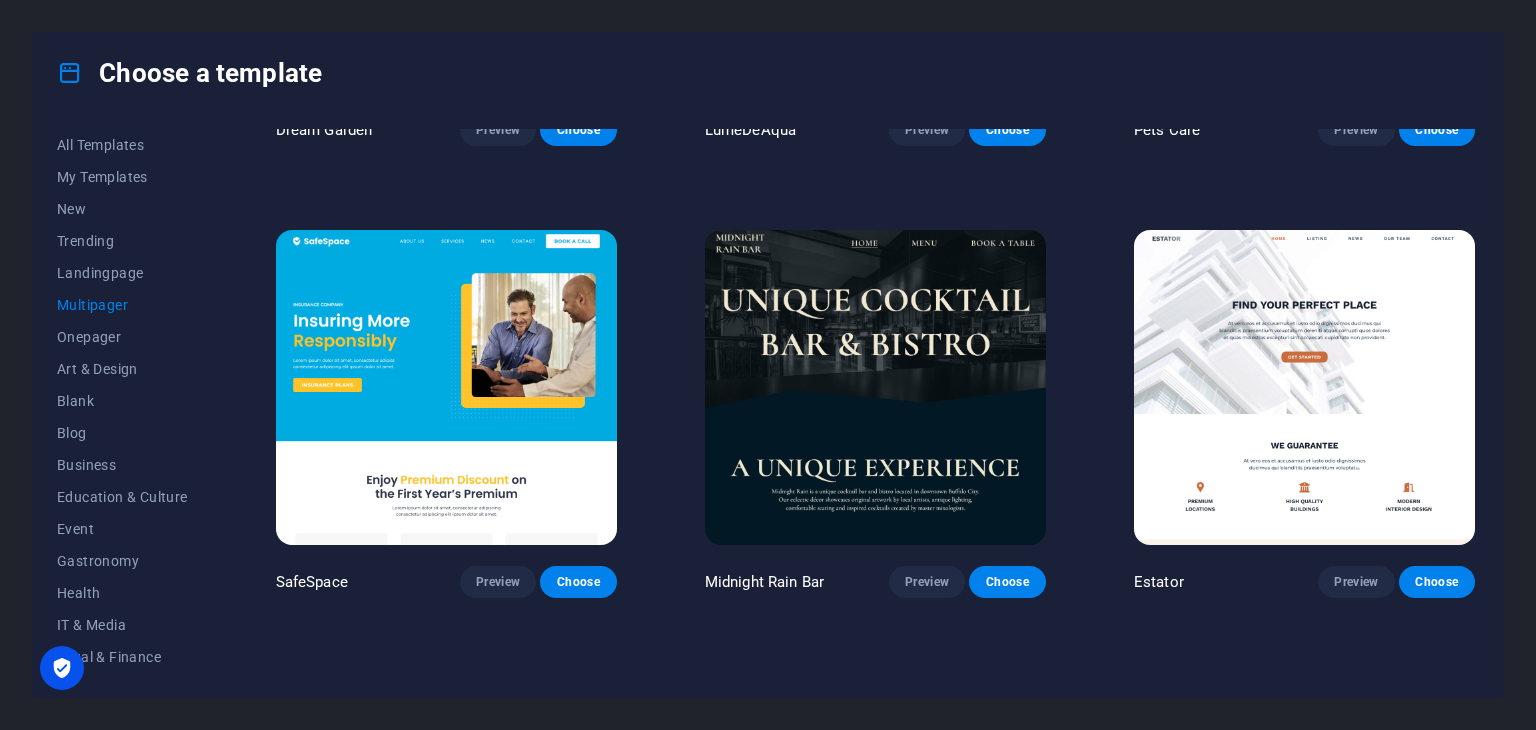 scroll, scrollTop: 2273, scrollLeft: 0, axis: vertical 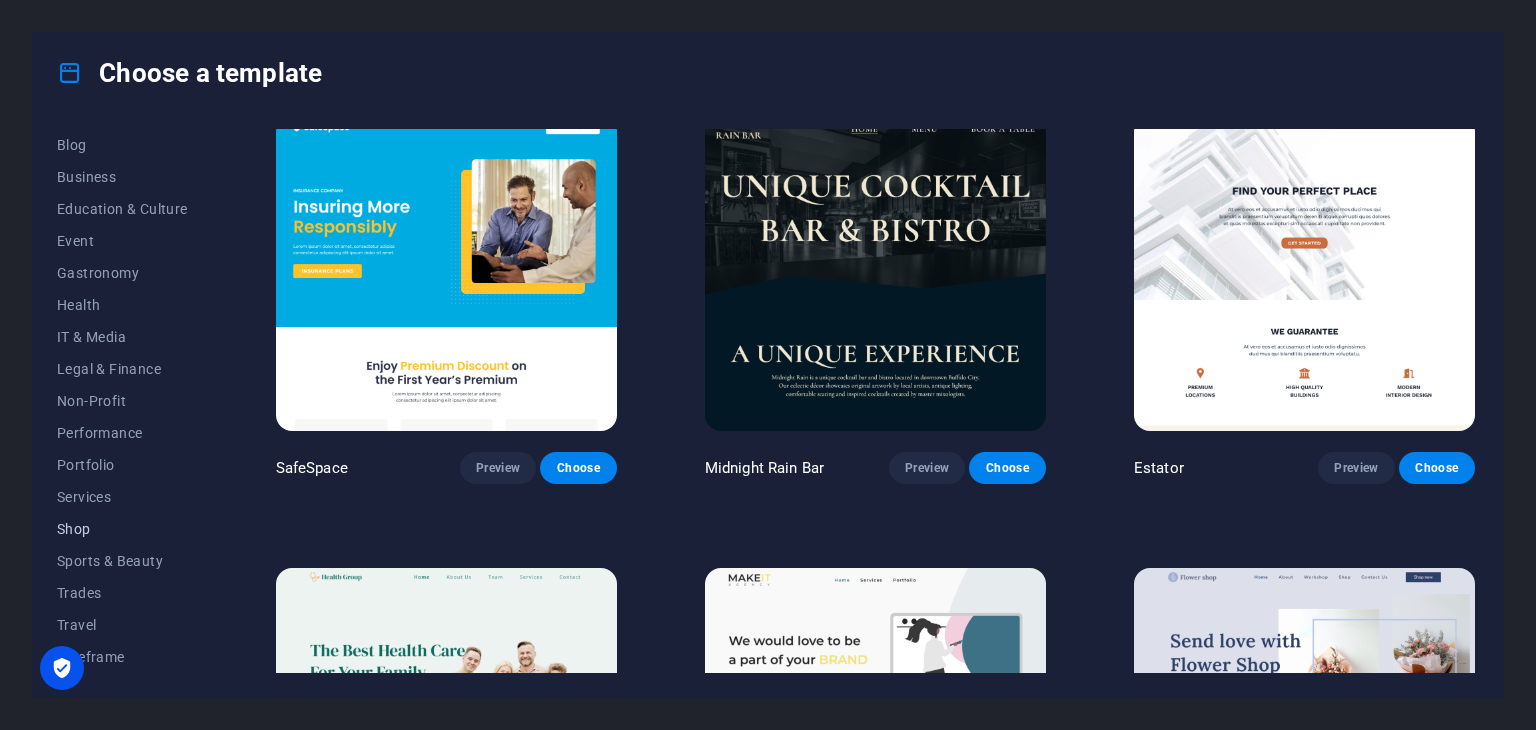 click on "Shop" at bounding box center (122, 529) 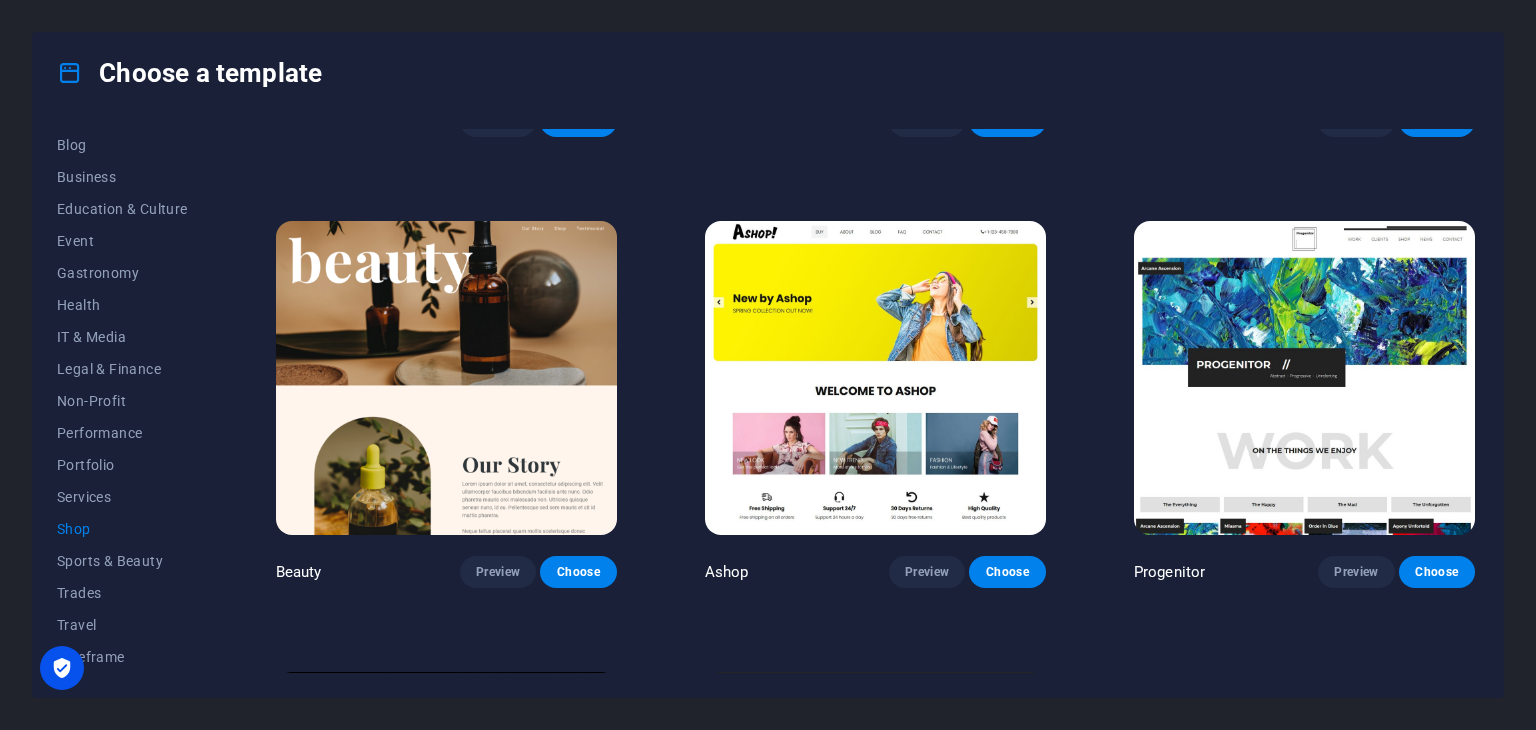 scroll, scrollTop: 673, scrollLeft: 0, axis: vertical 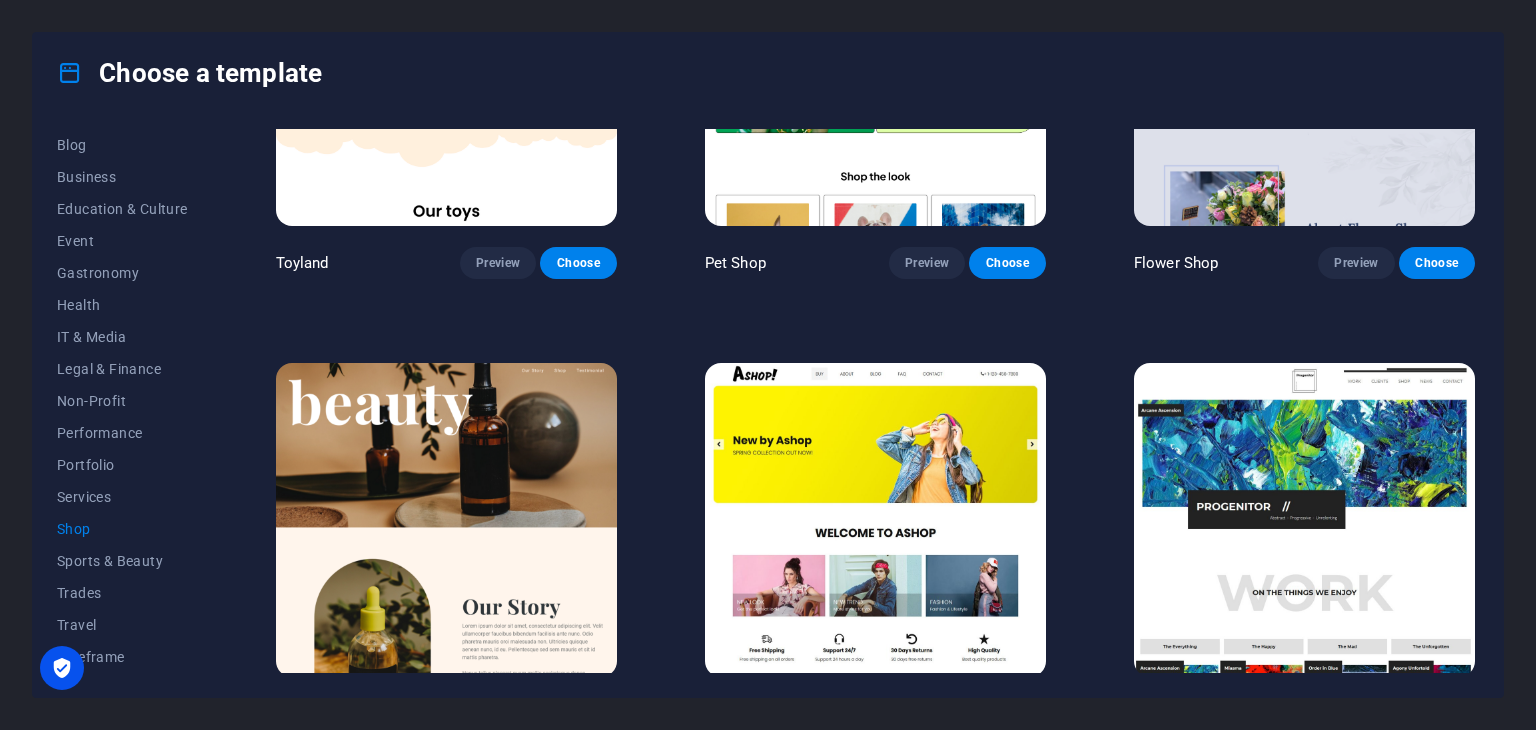 click at bounding box center (875, 520) 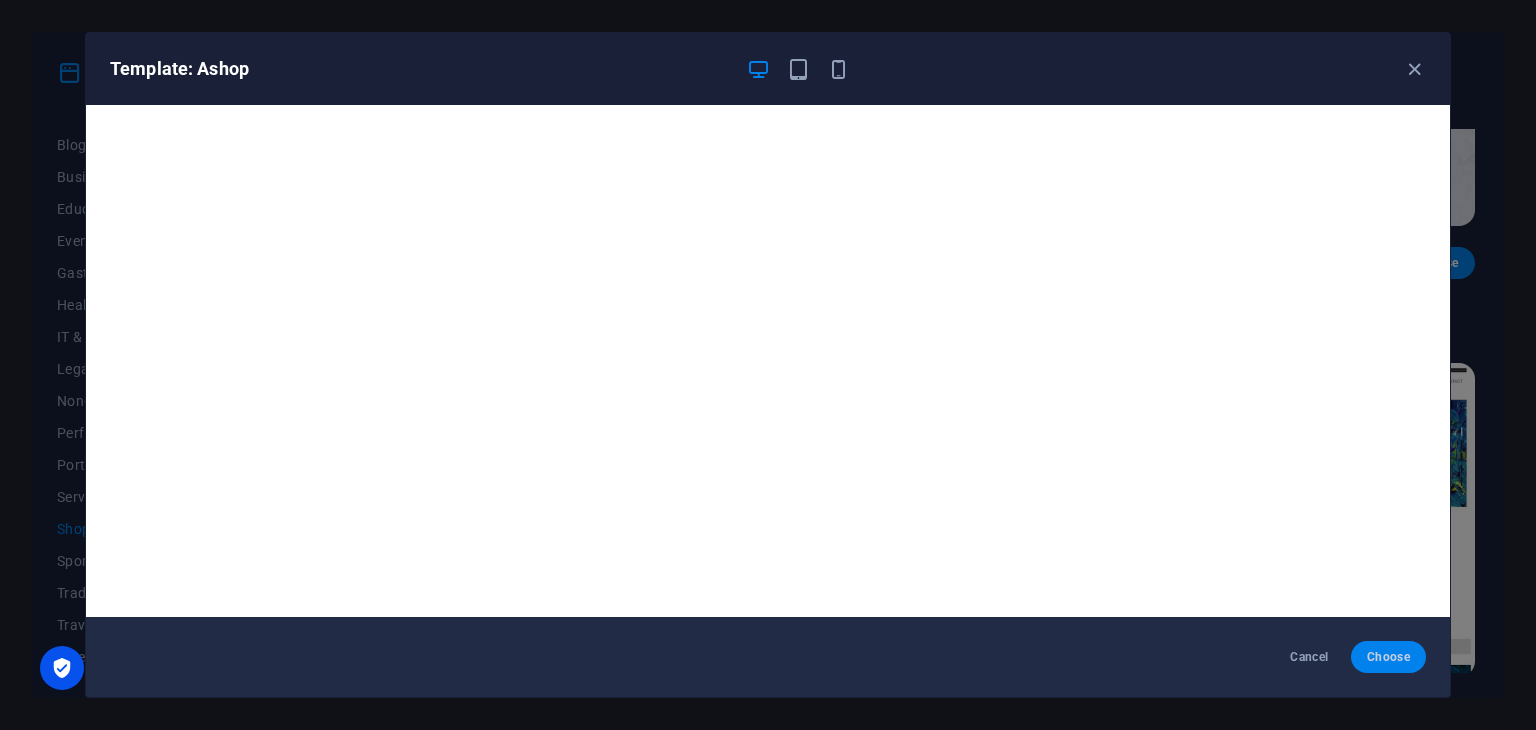 click on "Choose" at bounding box center (1388, 657) 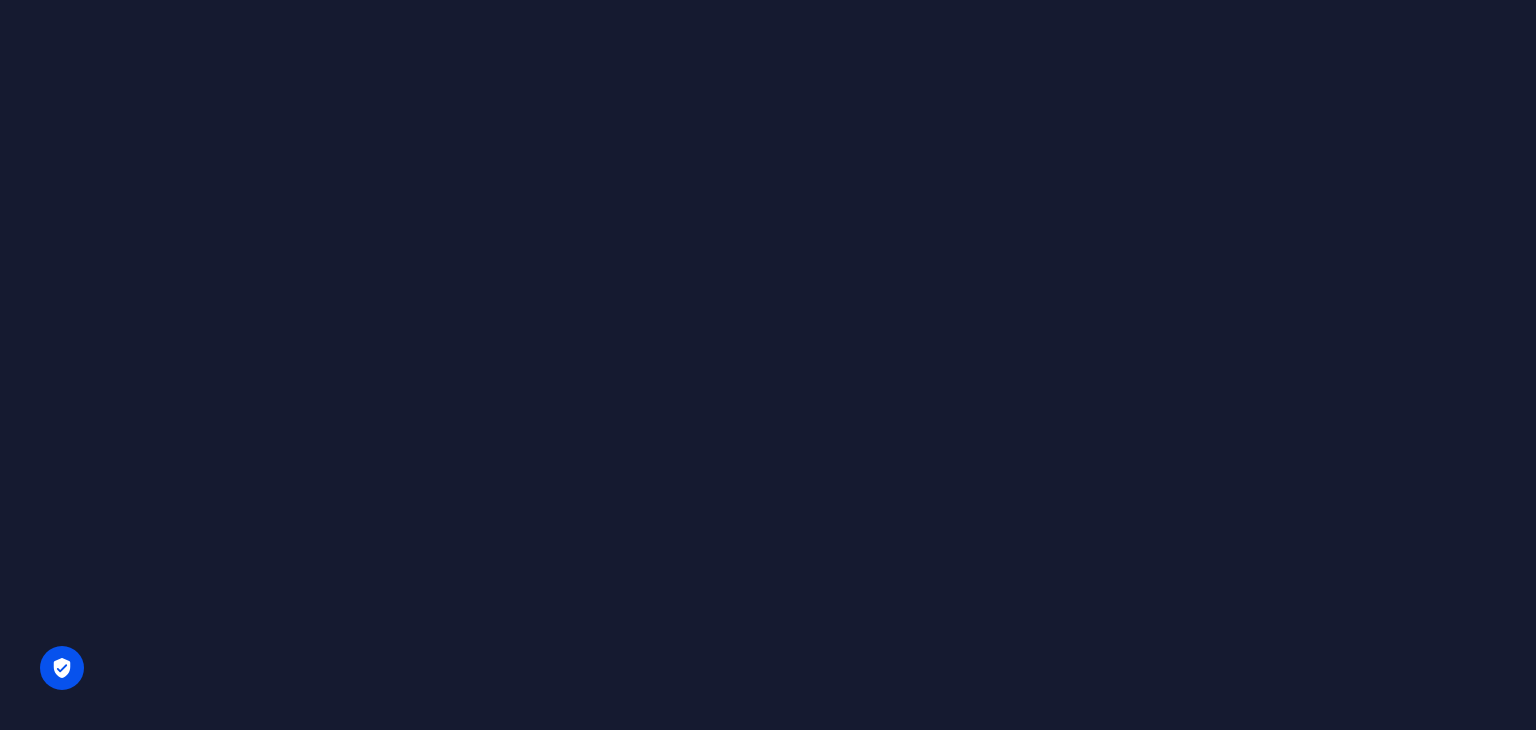 scroll, scrollTop: 0, scrollLeft: 0, axis: both 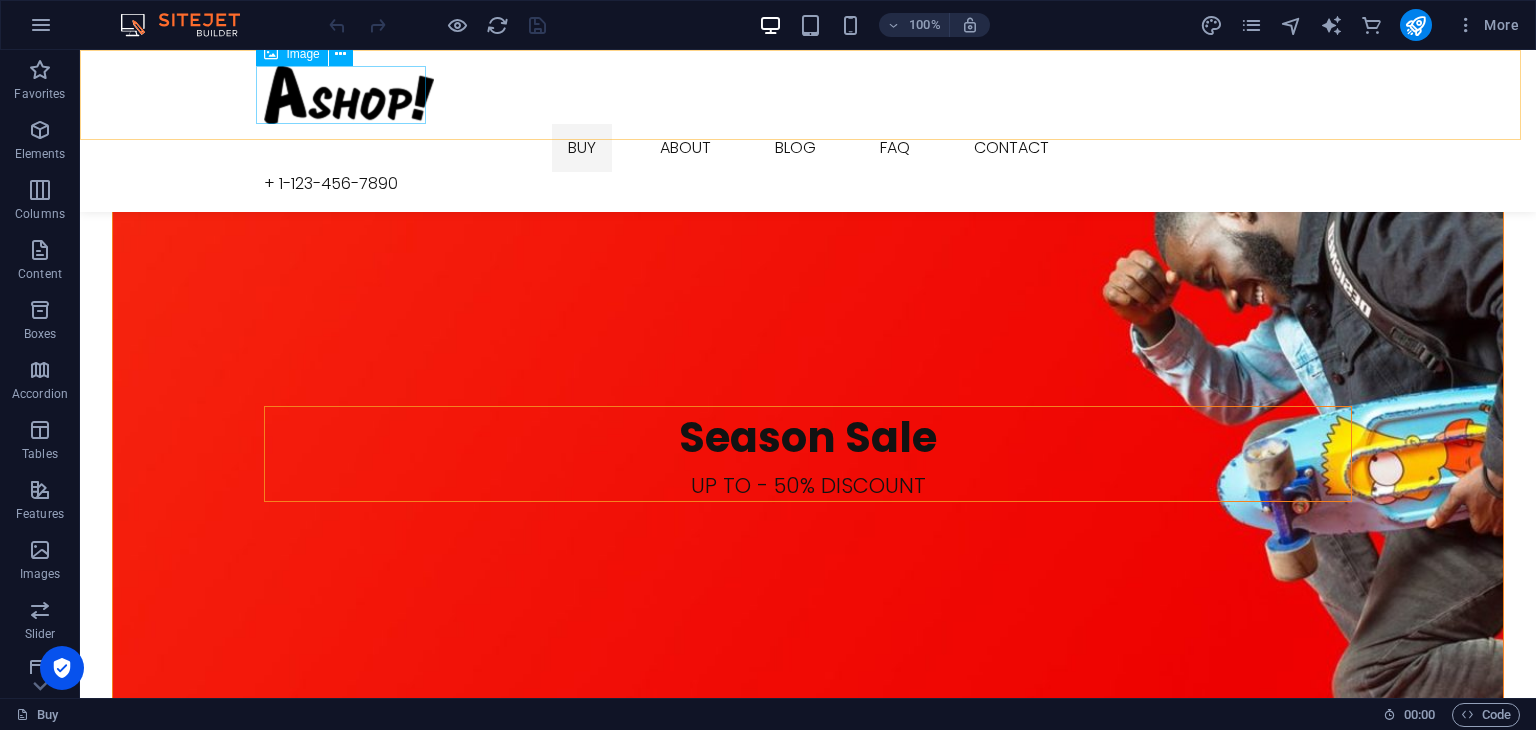 click at bounding box center [808, 95] 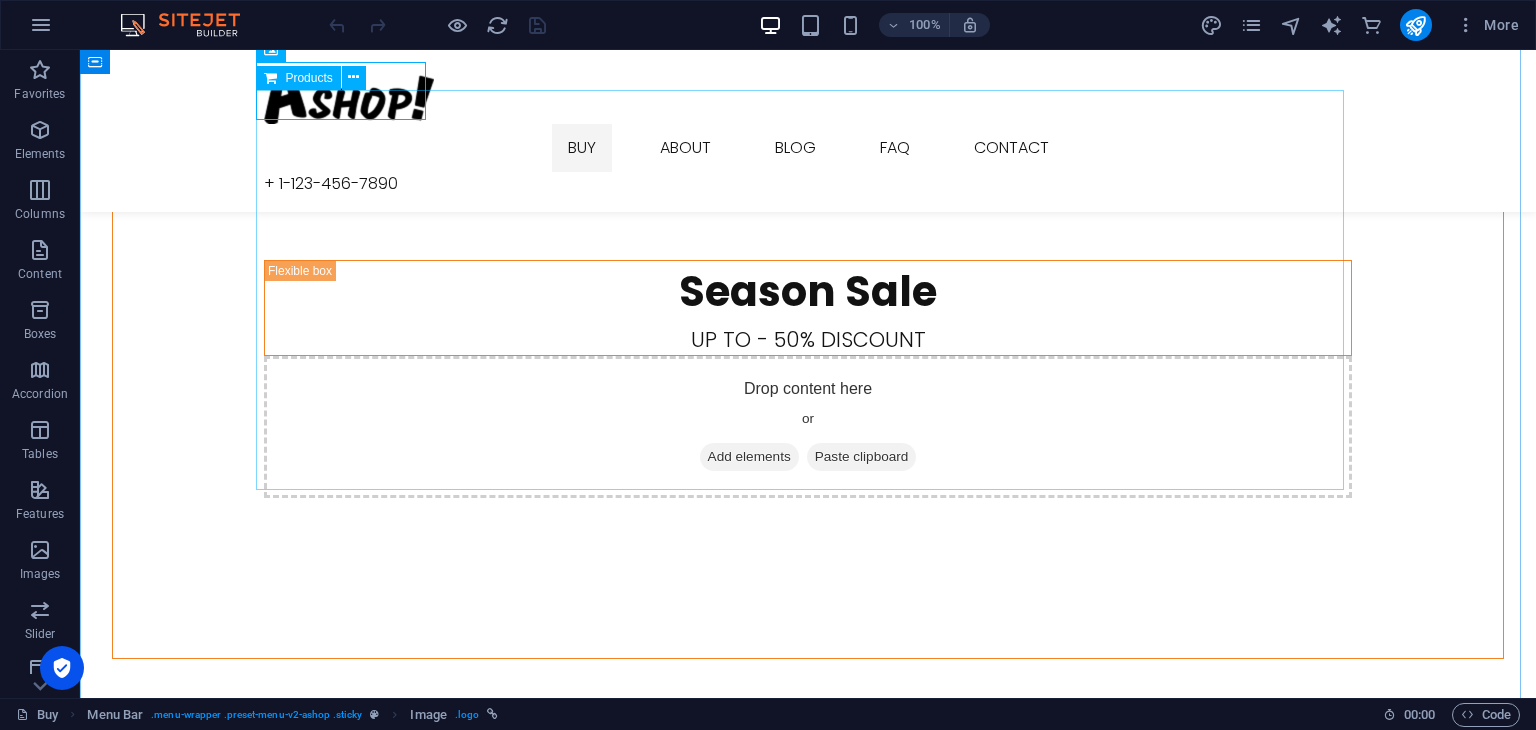 scroll, scrollTop: 2574, scrollLeft: 0, axis: vertical 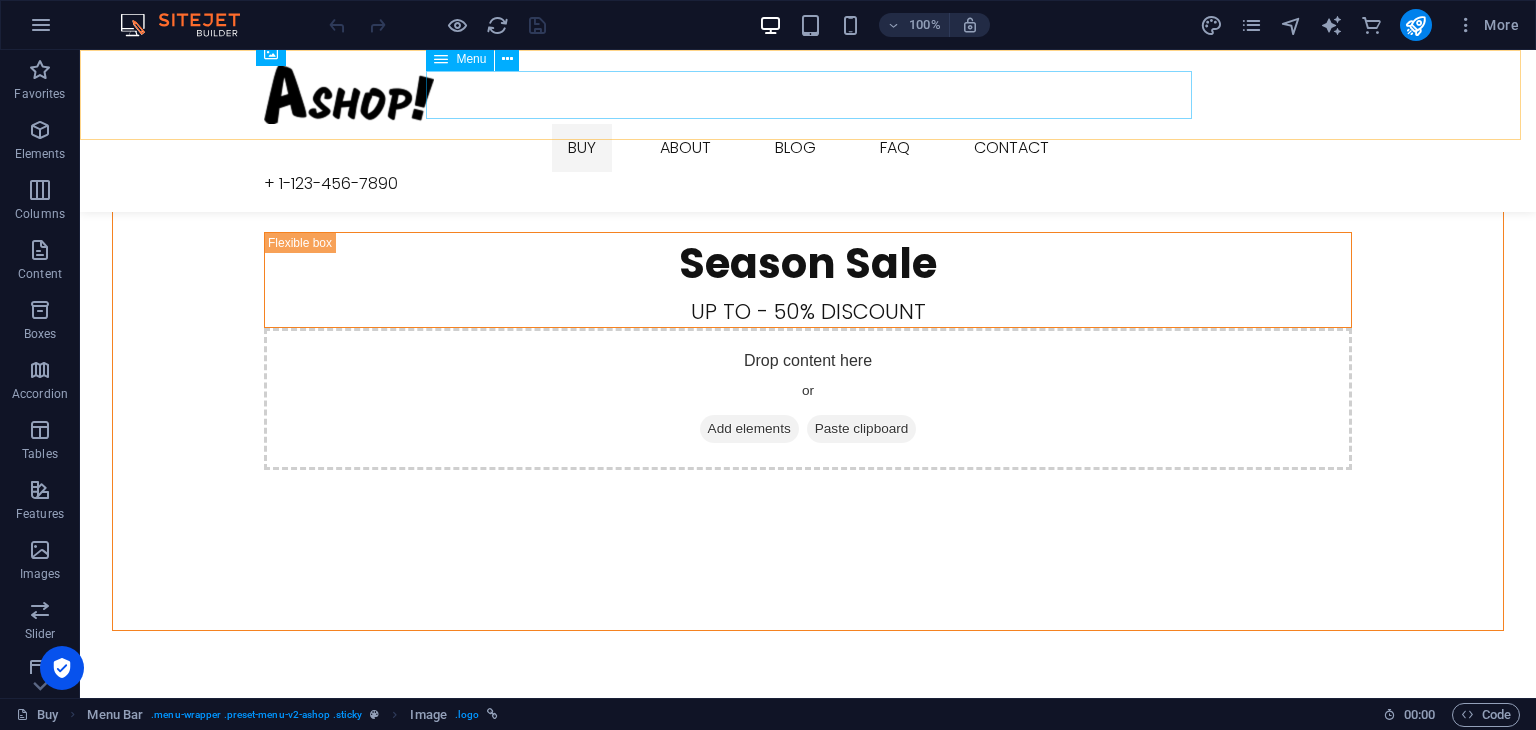click on "Buy About Blog FAQ Contact" at bounding box center [808, 148] 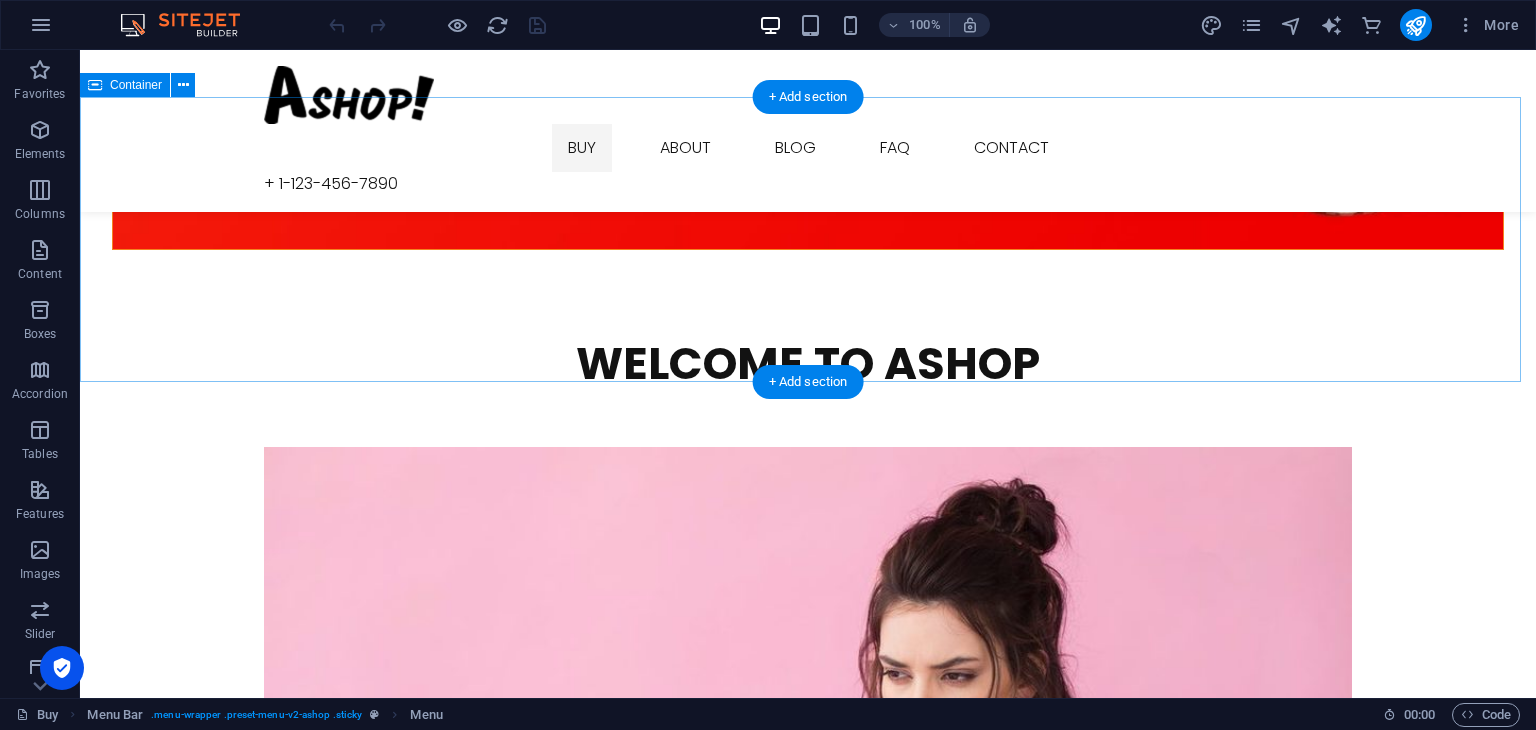 scroll, scrollTop: 2974, scrollLeft: 0, axis: vertical 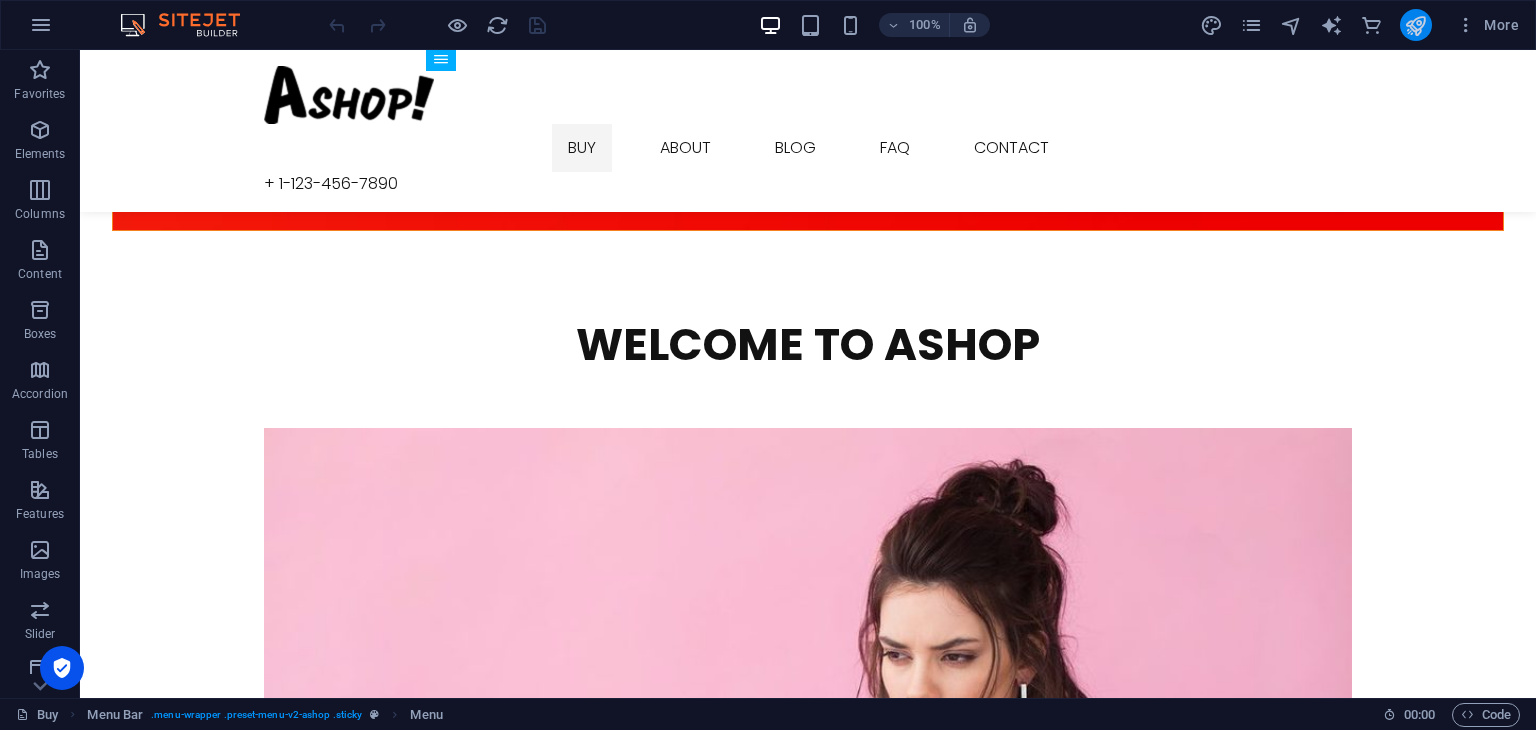 click at bounding box center [1415, 25] 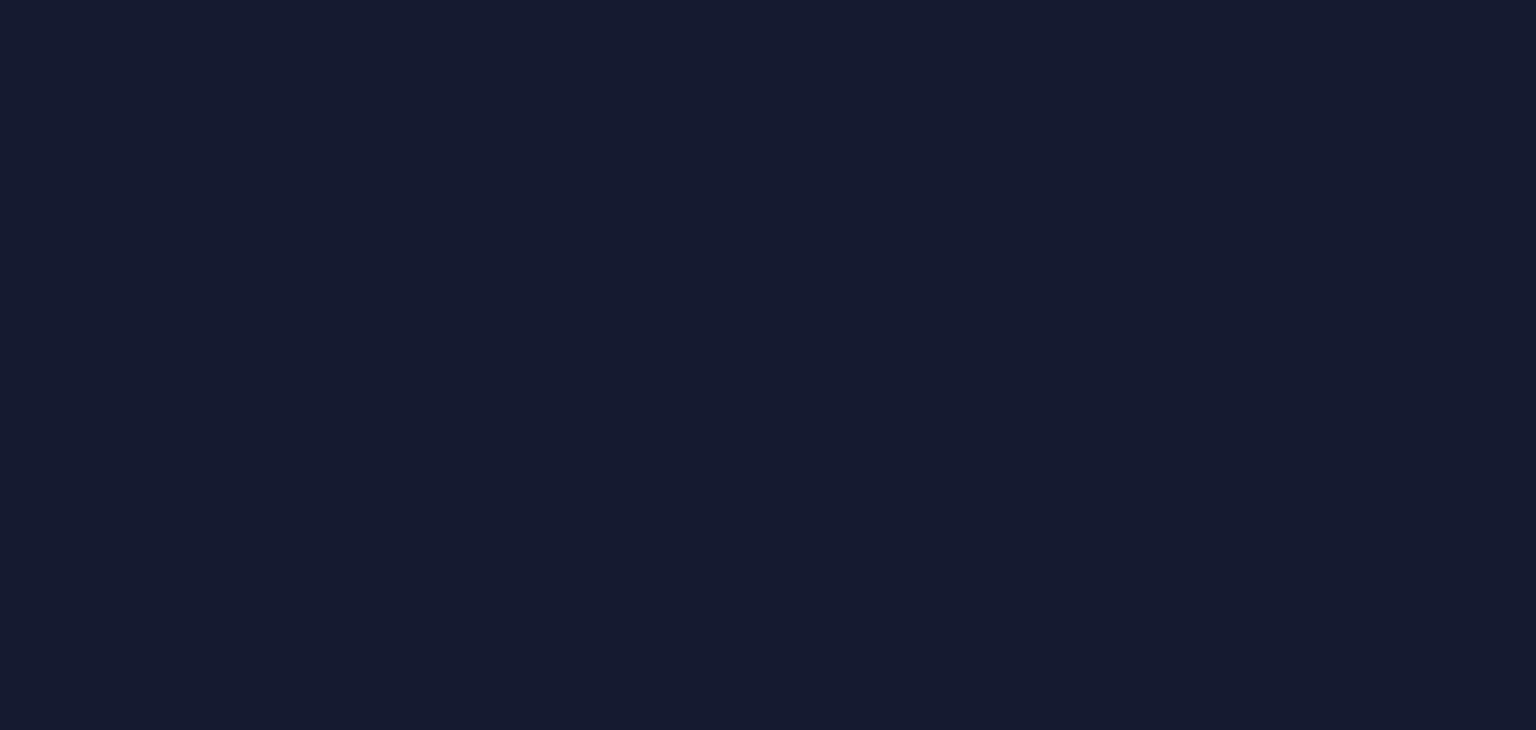 scroll, scrollTop: 0, scrollLeft: 0, axis: both 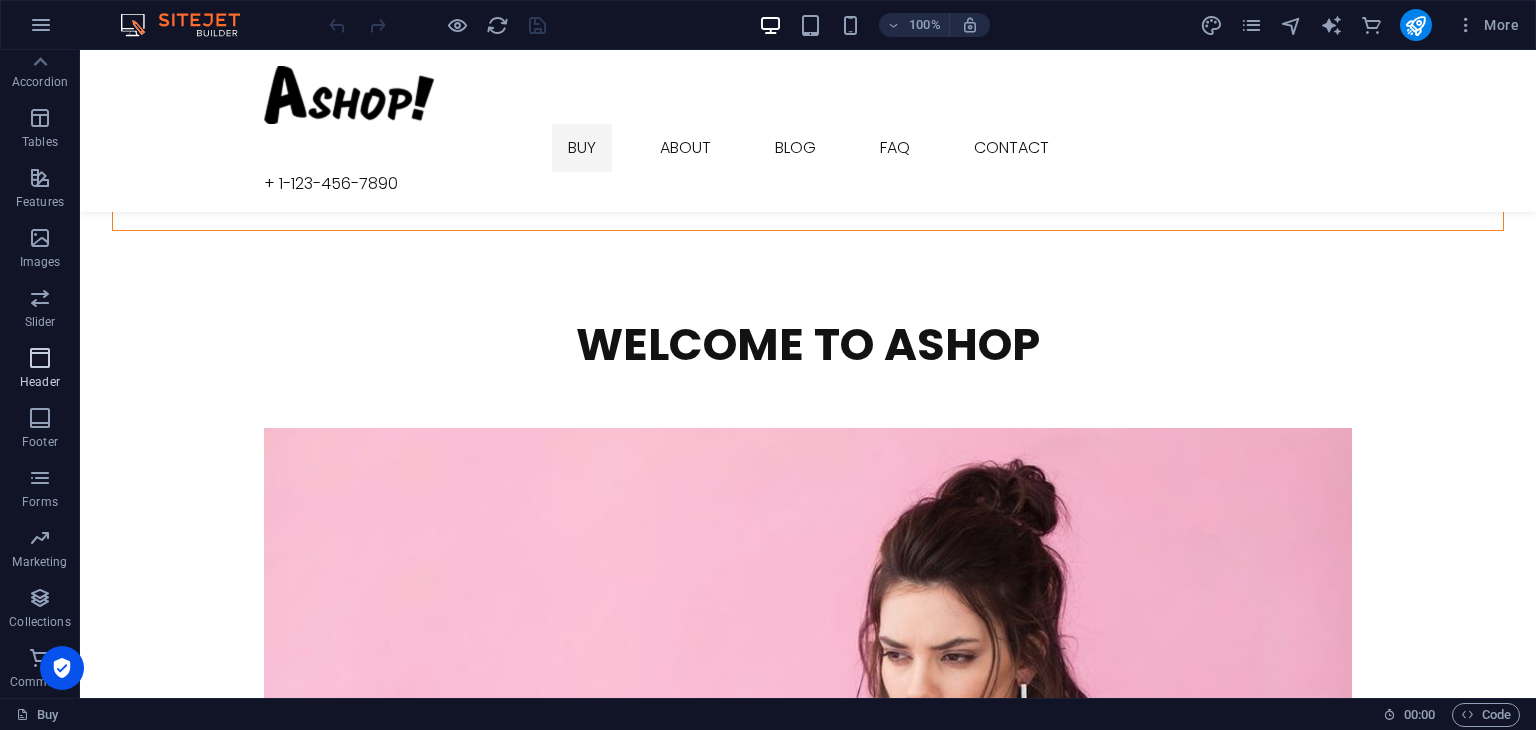 click at bounding box center (40, 358) 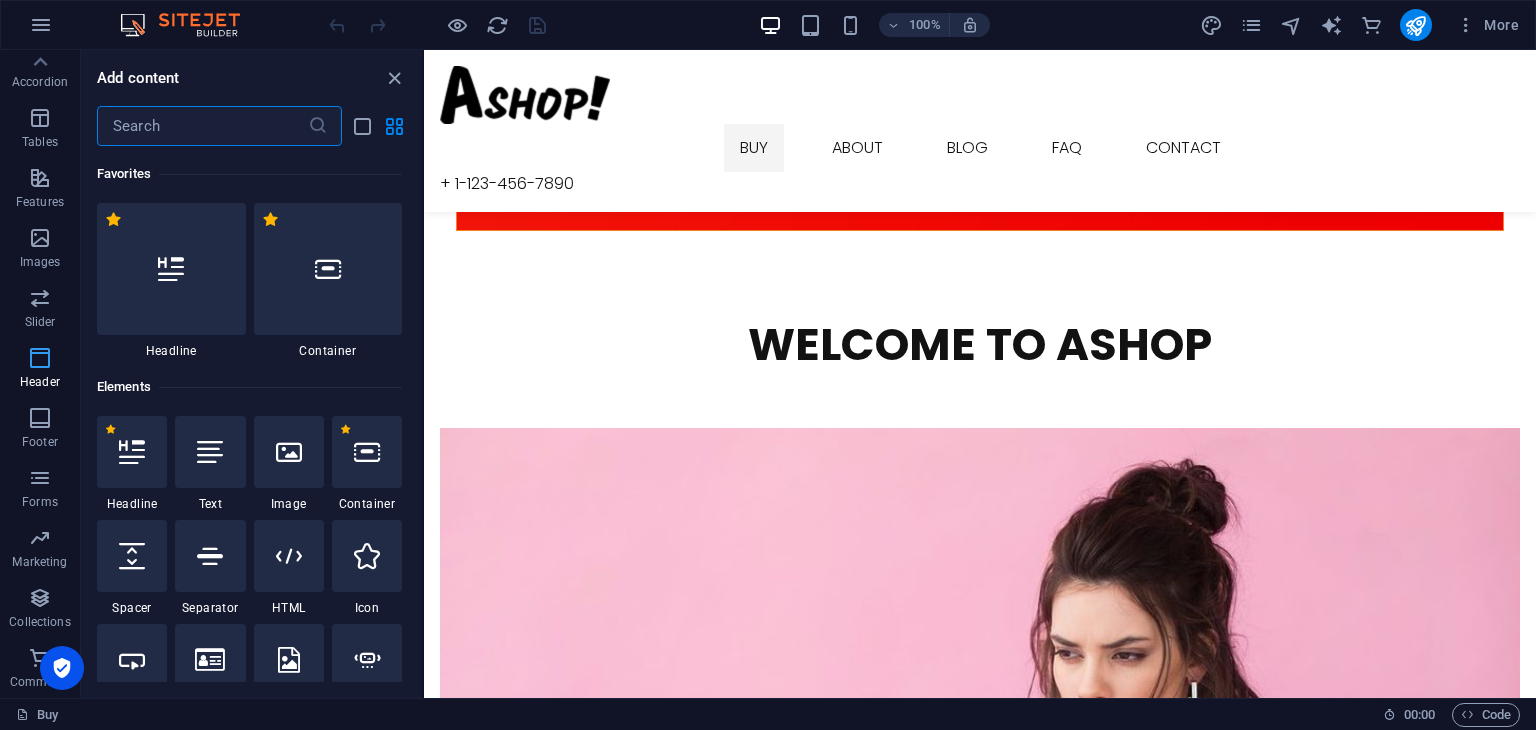 scroll, scrollTop: 2965, scrollLeft: 0, axis: vertical 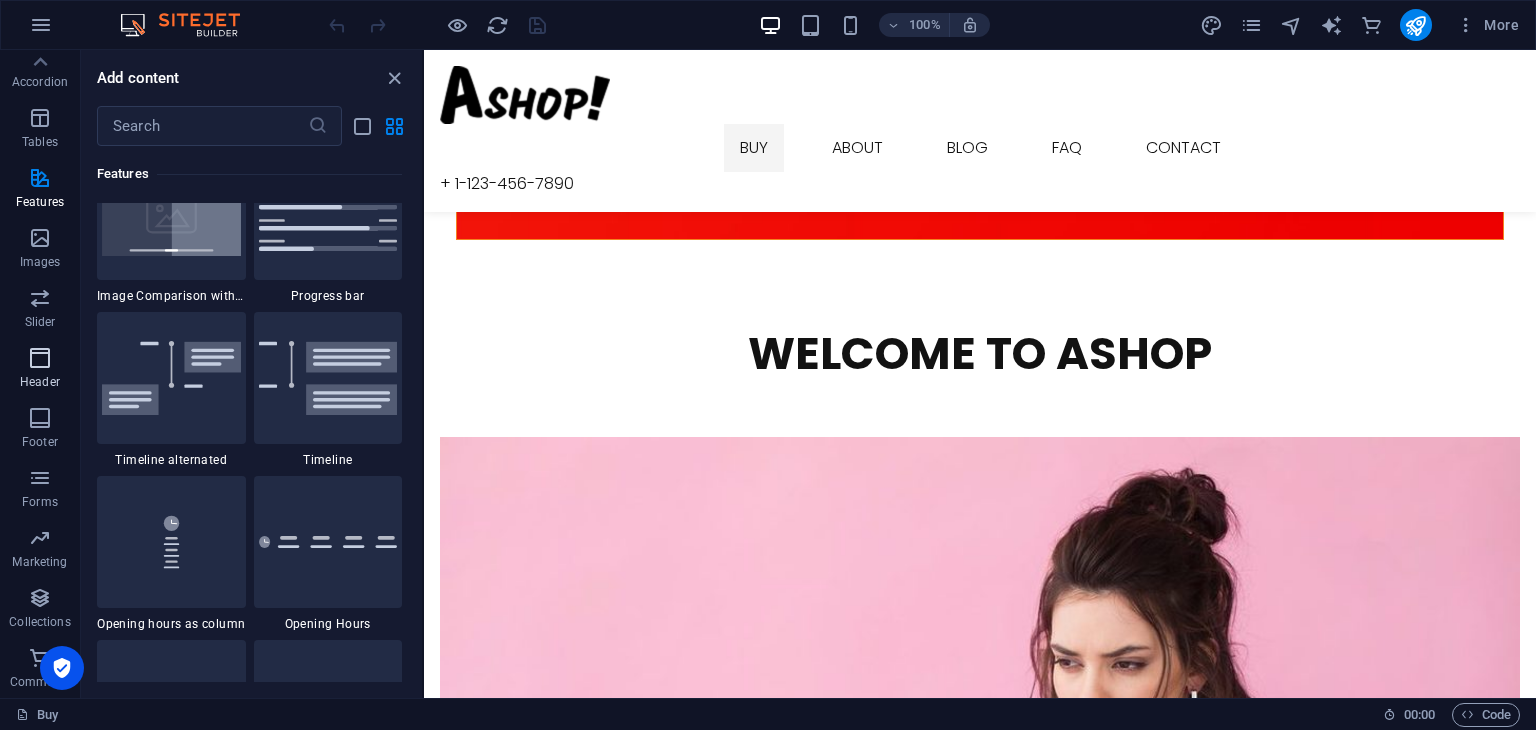 click at bounding box center (40, 358) 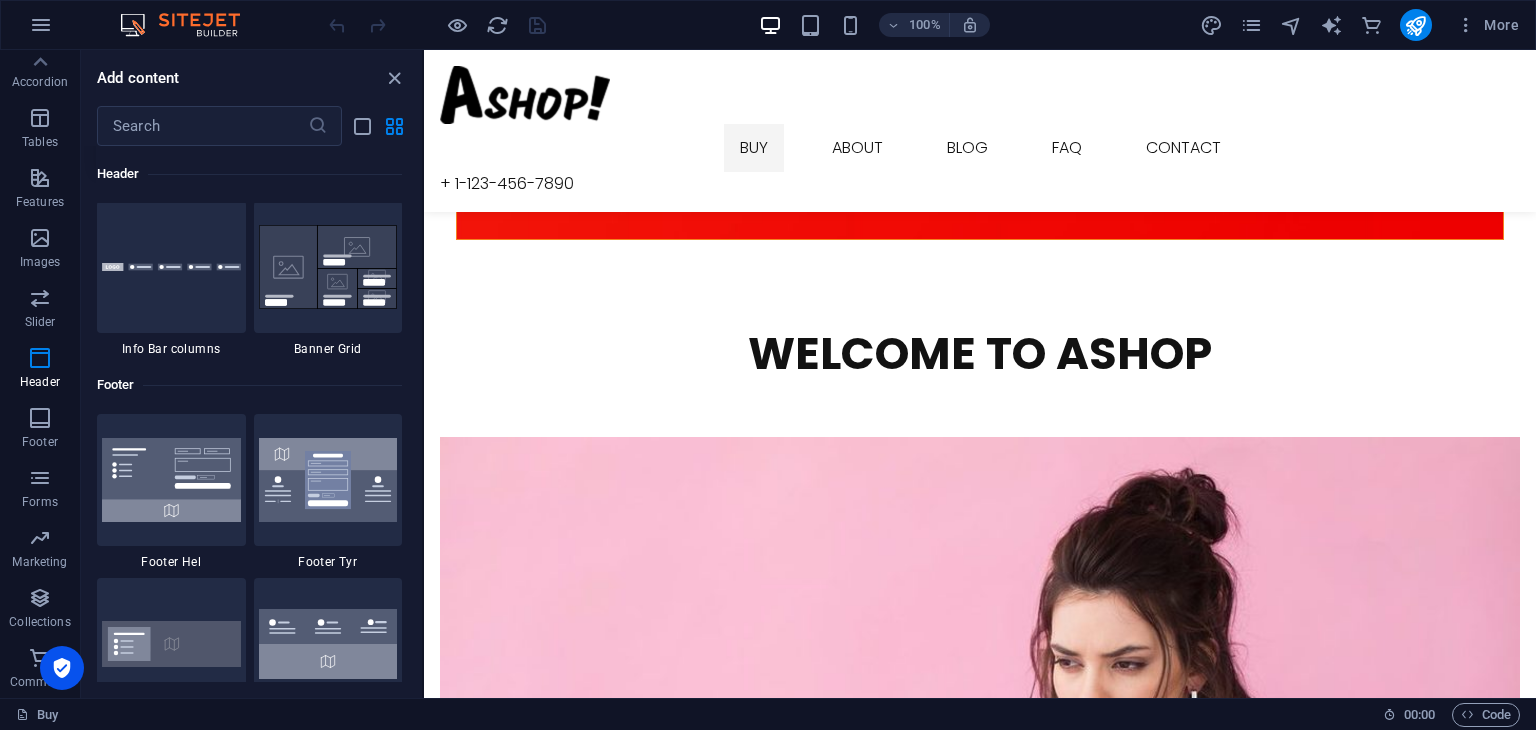 scroll, scrollTop: 12778, scrollLeft: 0, axis: vertical 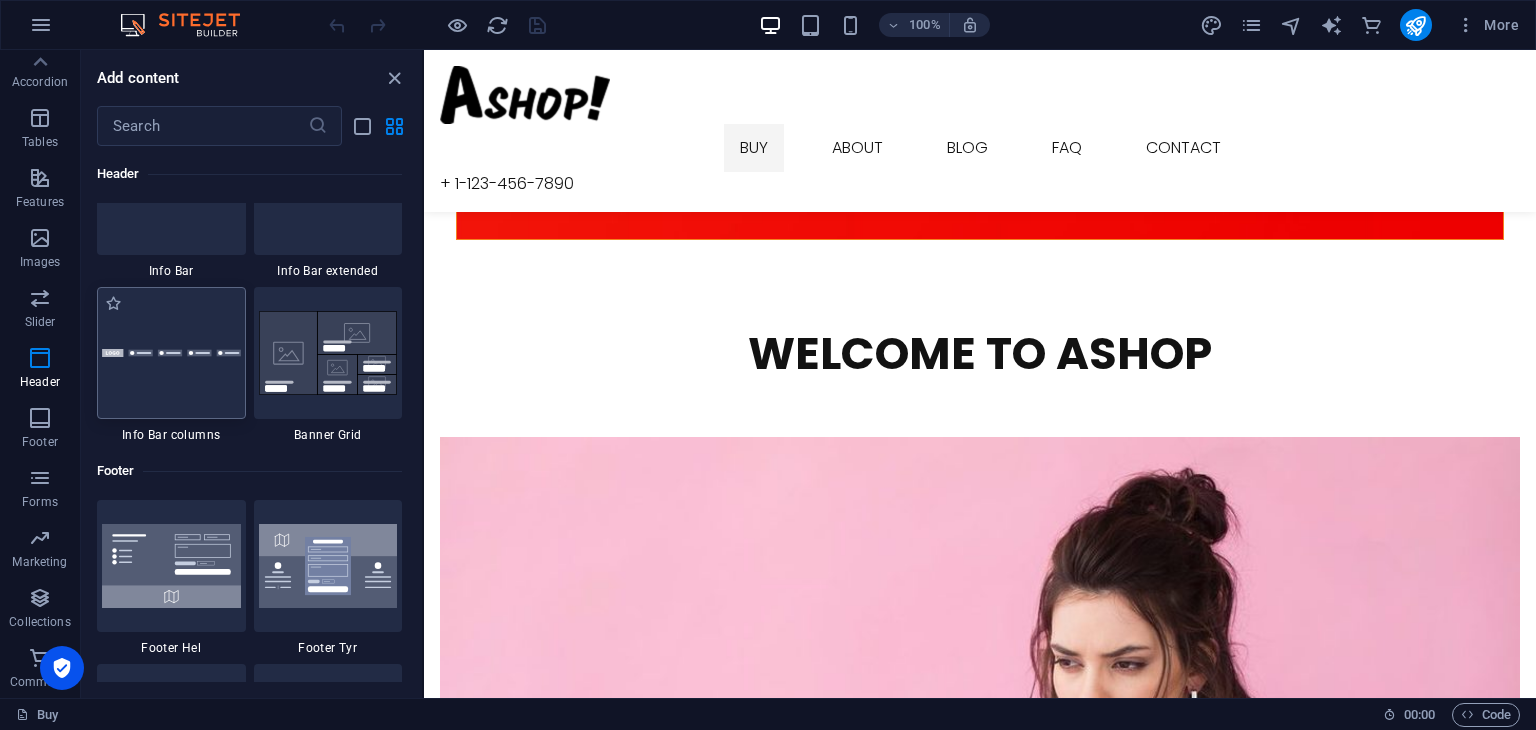 click at bounding box center (171, 353) 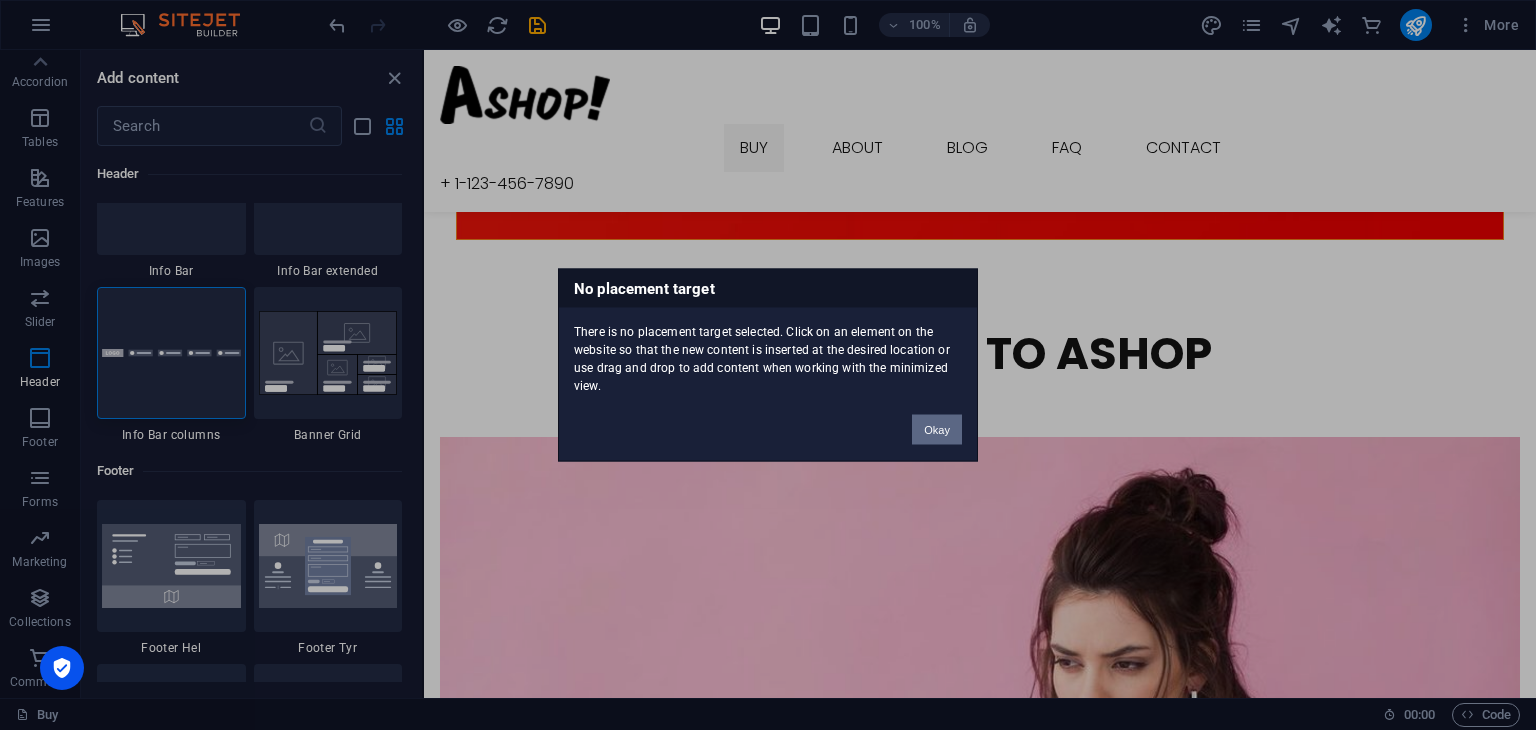 click on "Okay" at bounding box center [937, 430] 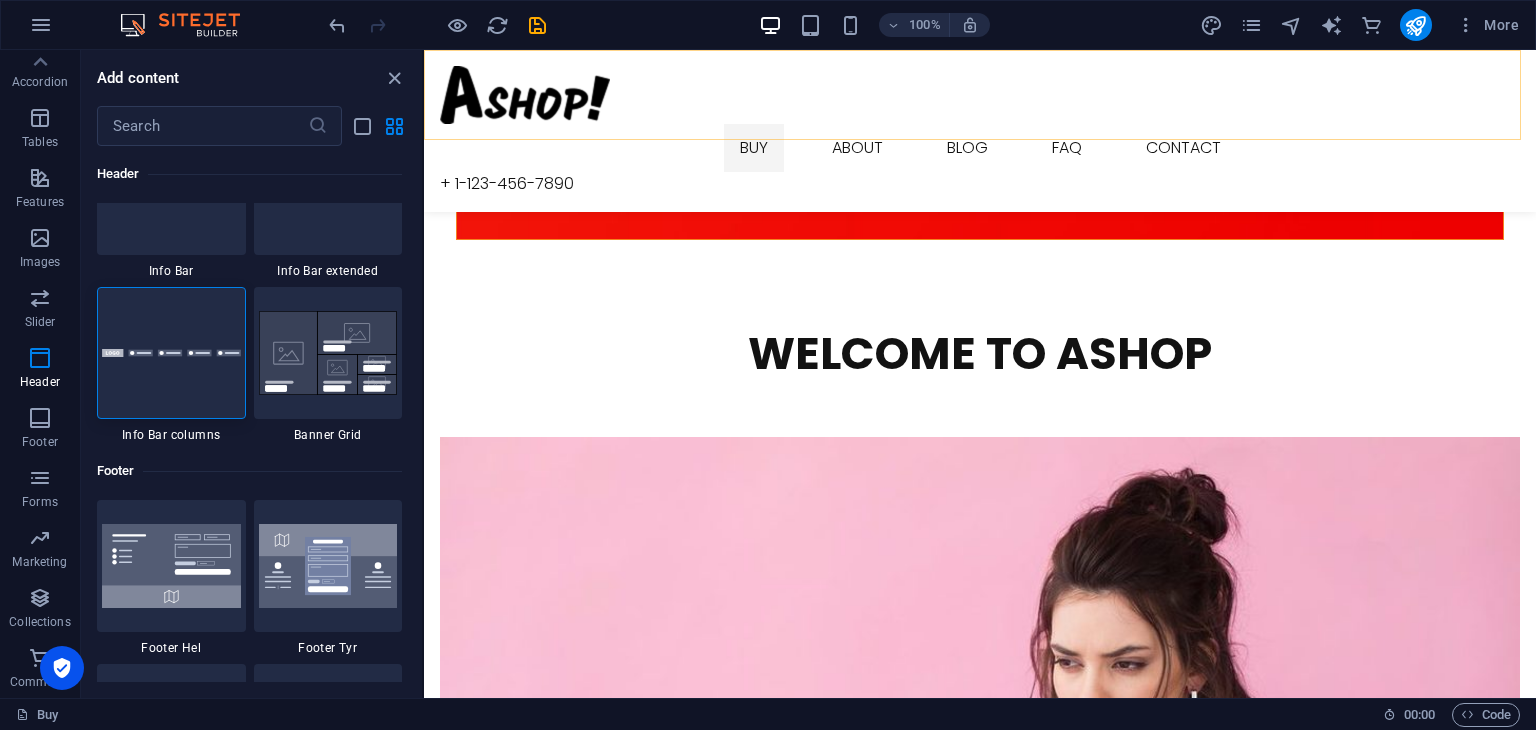 click on "Buy About Blog FAQ Contact   + 1-123-456-7890" at bounding box center [980, 131] 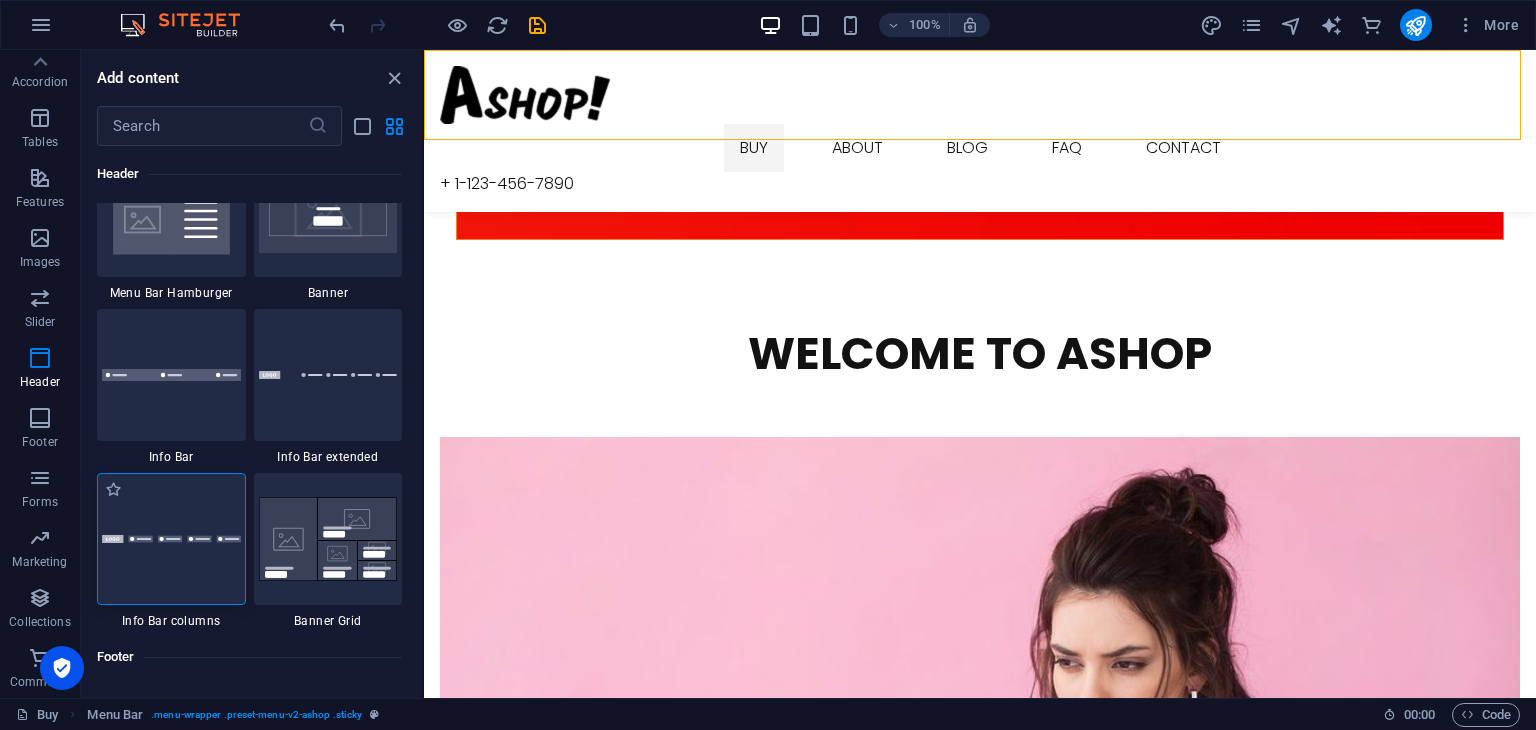 scroll, scrollTop: 12478, scrollLeft: 0, axis: vertical 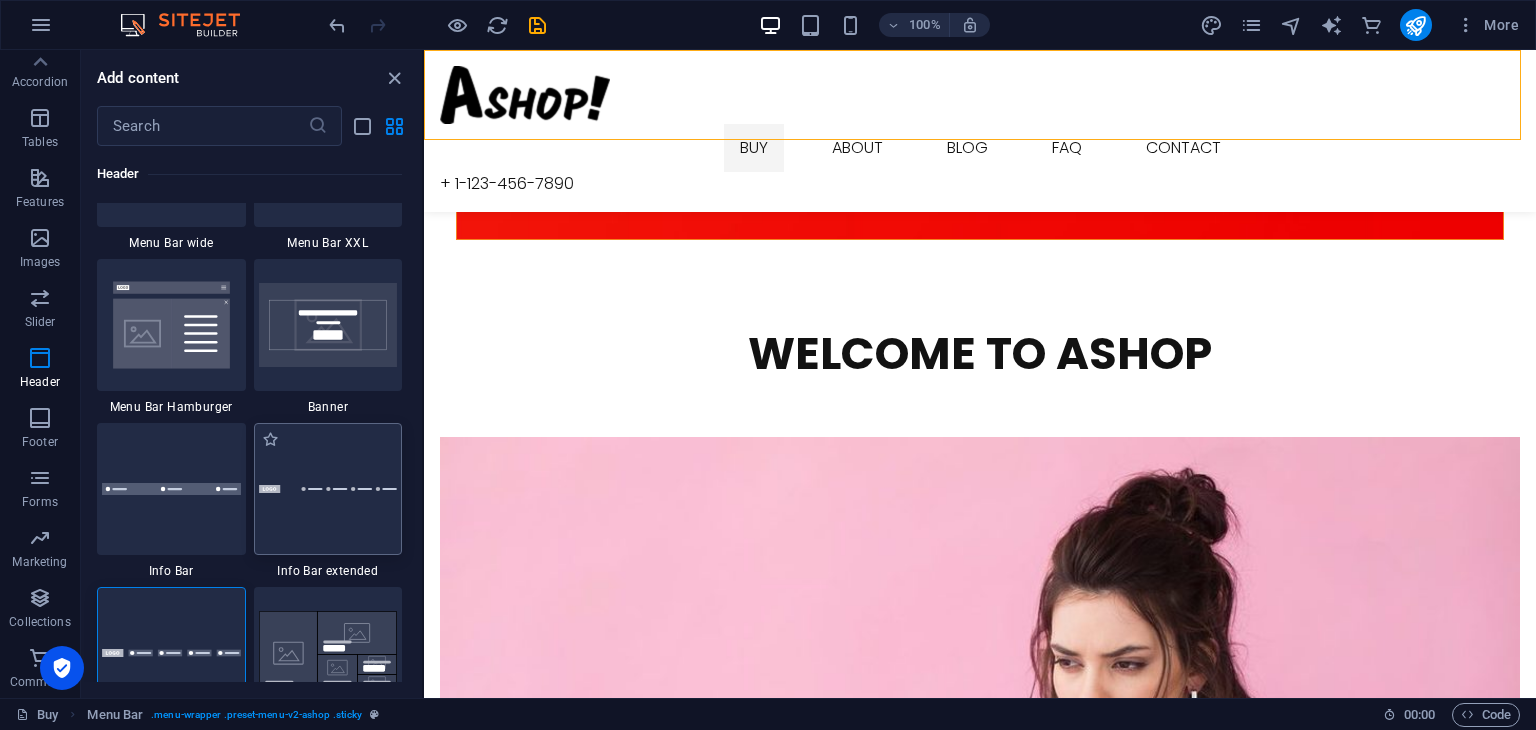 click at bounding box center [328, 489] 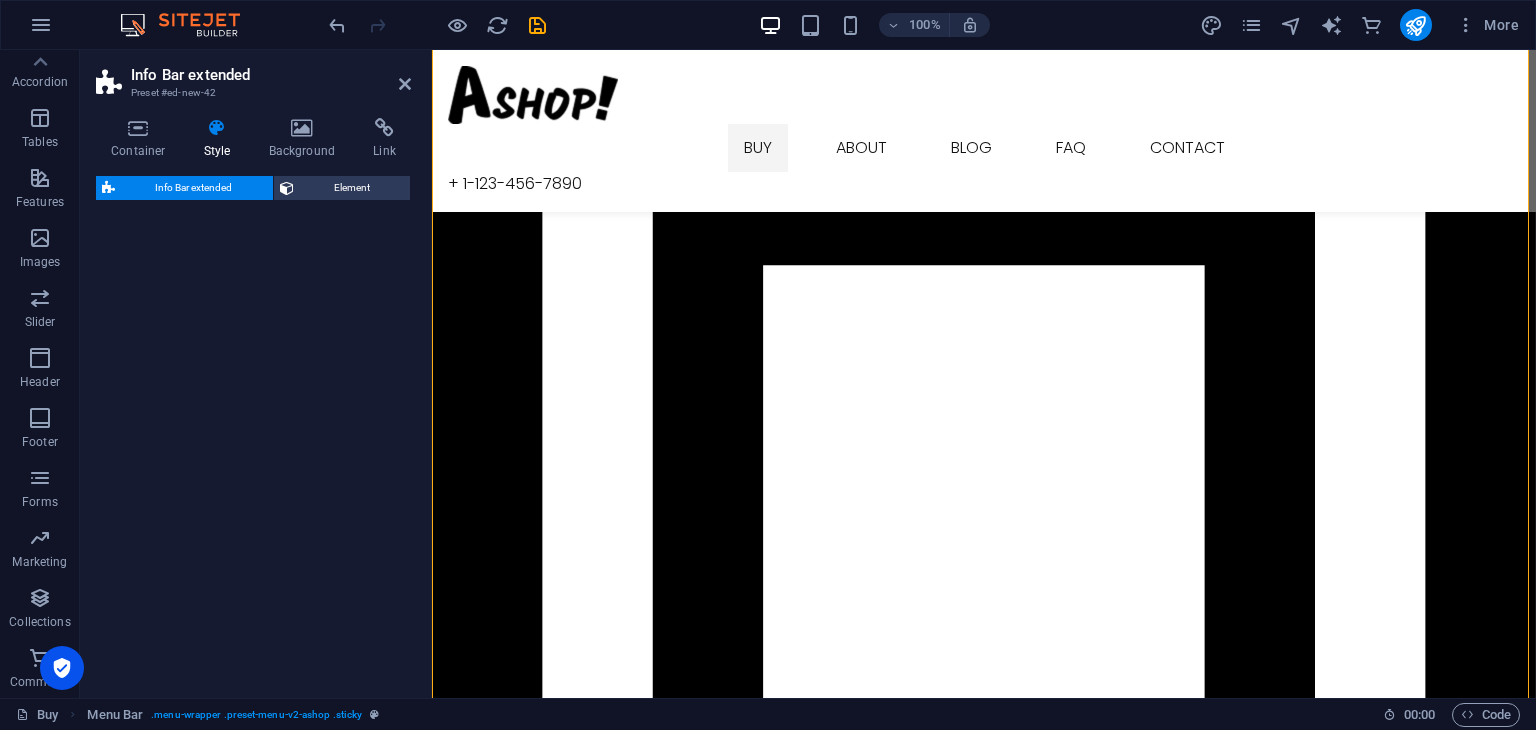 select on "rem" 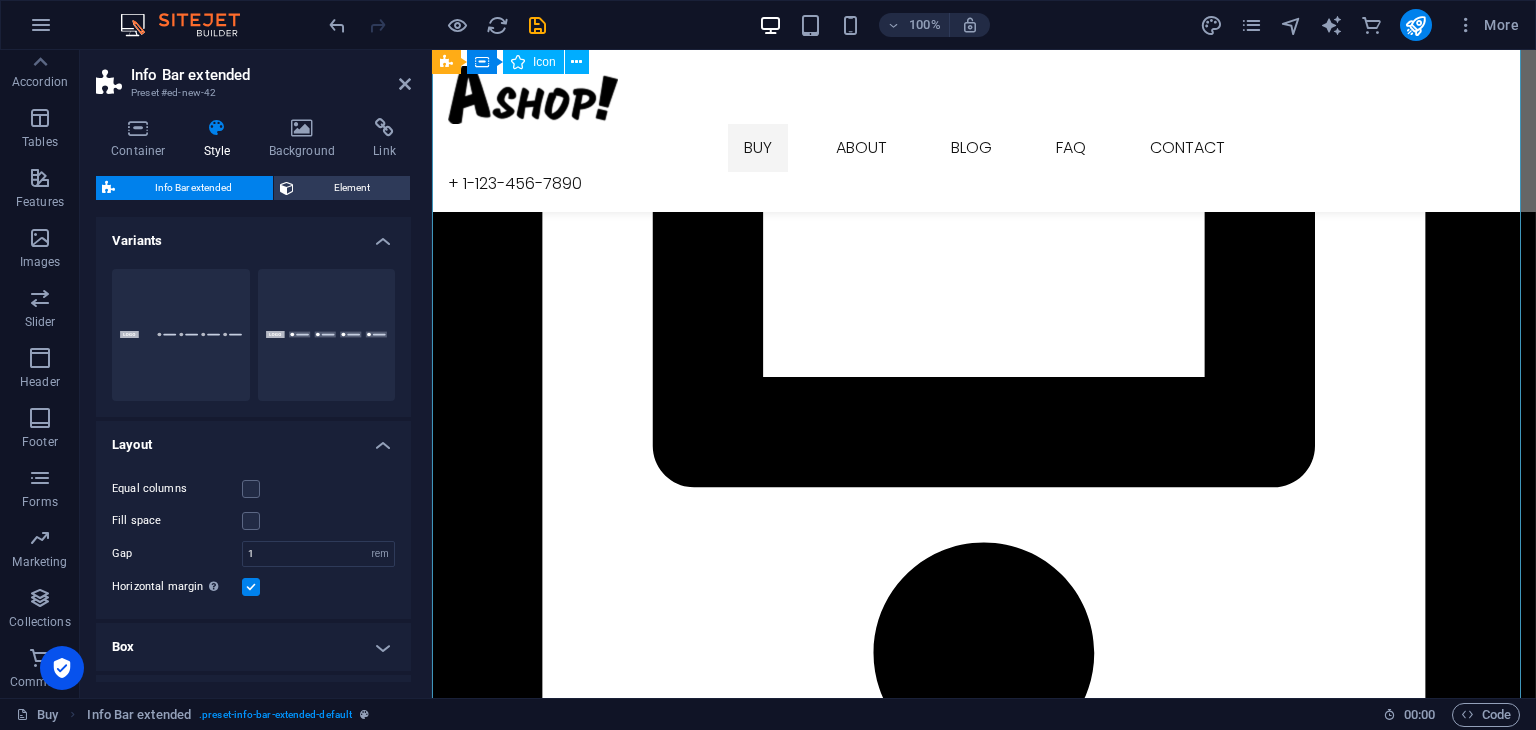 scroll, scrollTop: 3716, scrollLeft: 0, axis: vertical 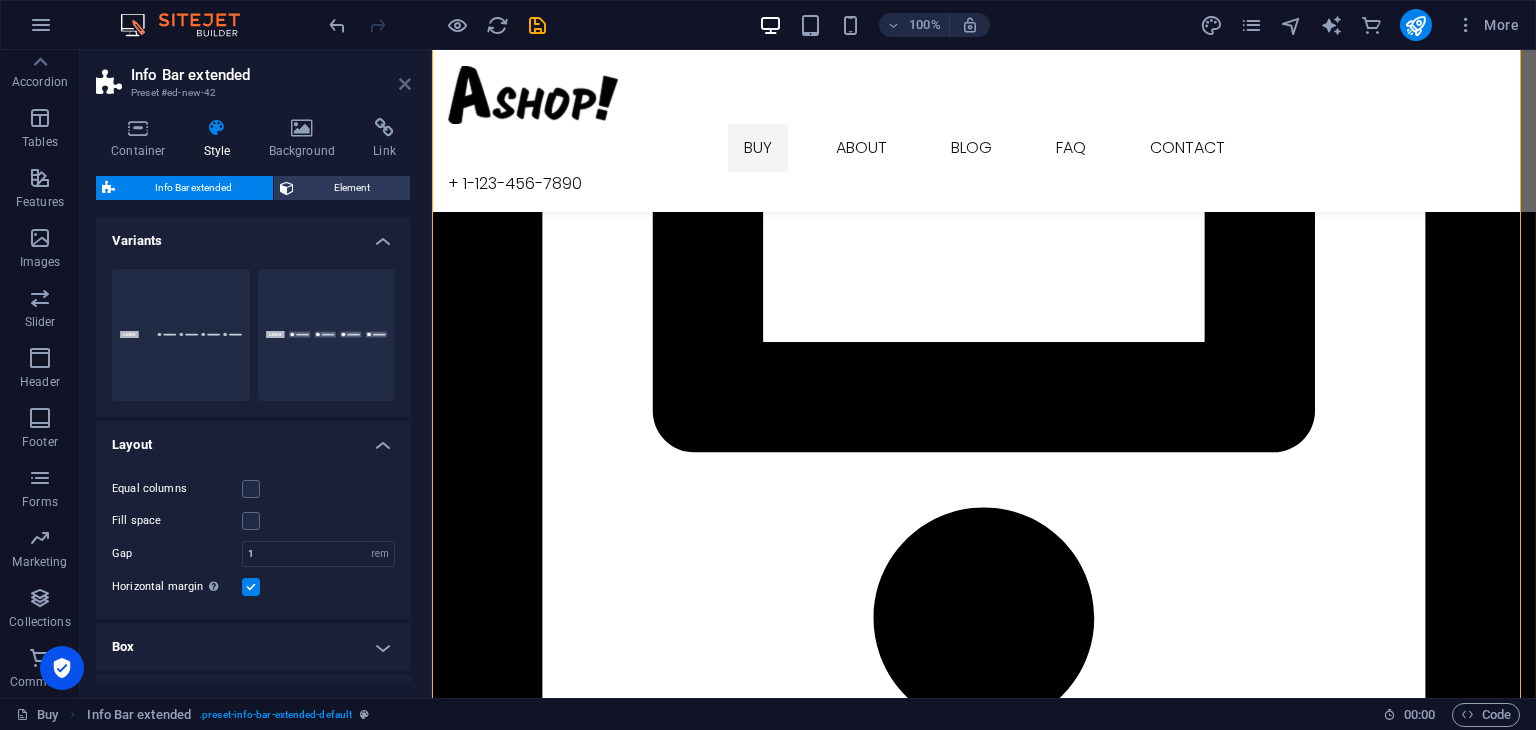 click at bounding box center (405, 84) 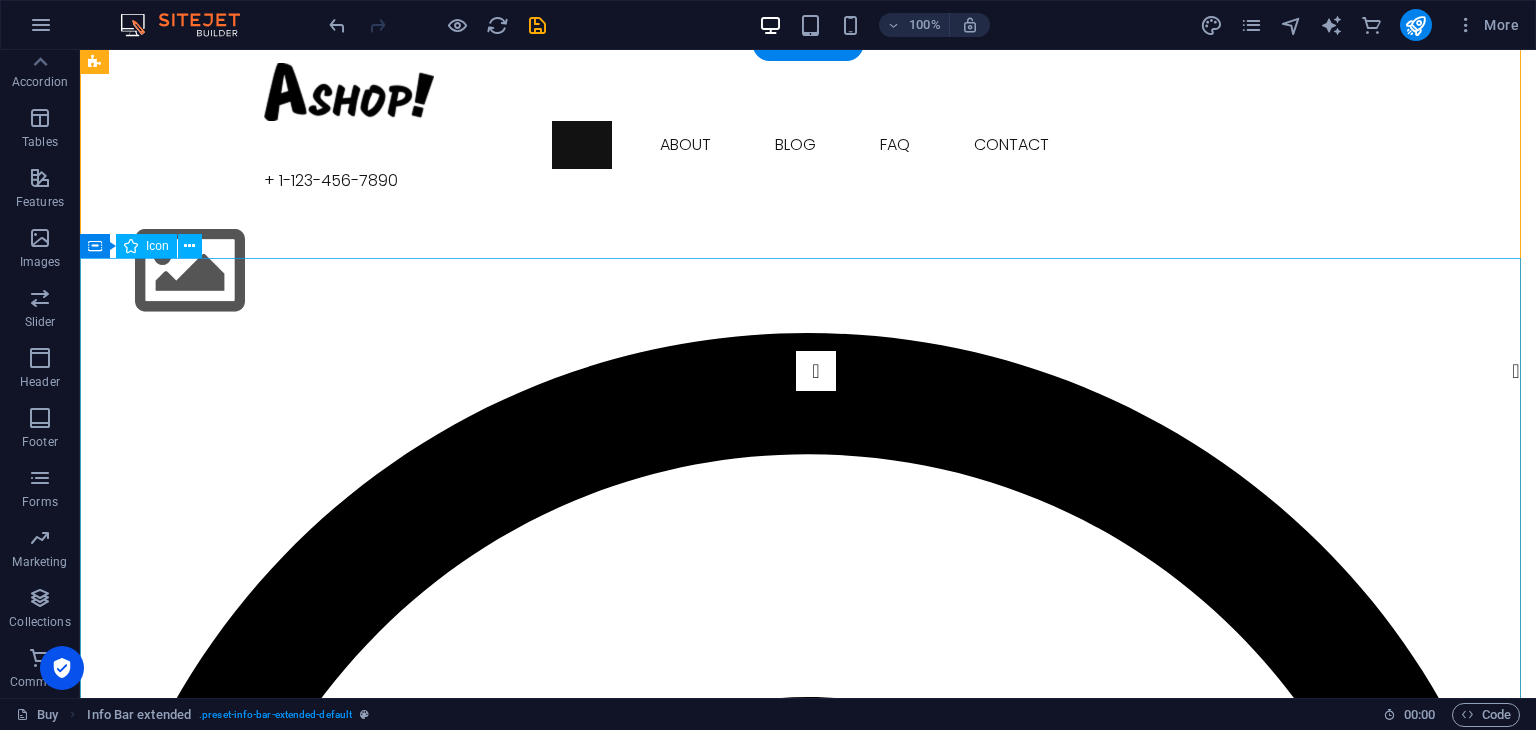 scroll, scrollTop: 0, scrollLeft: 0, axis: both 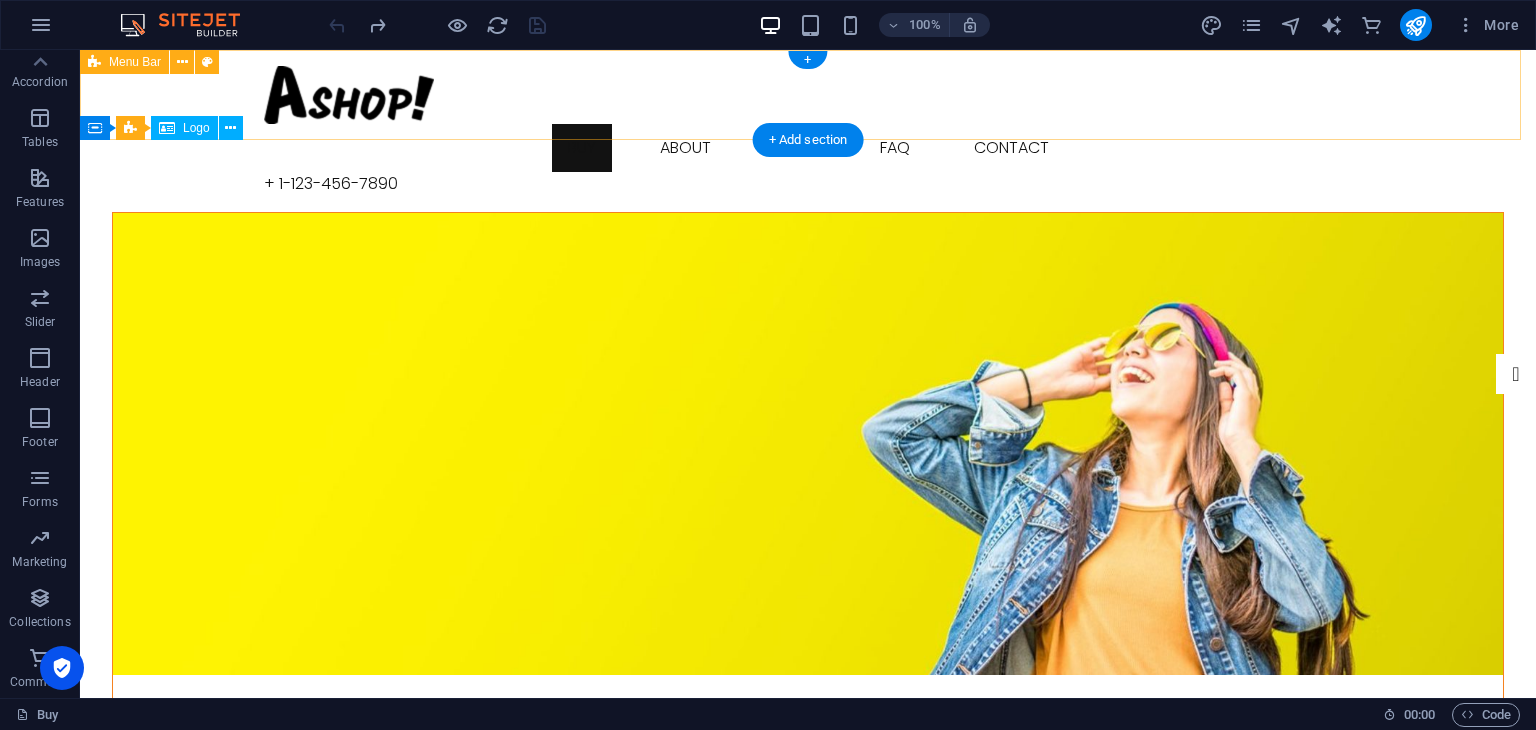 click on "Buy About Blog FAQ Contact   + 1-123-456-7890" at bounding box center [808, 131] 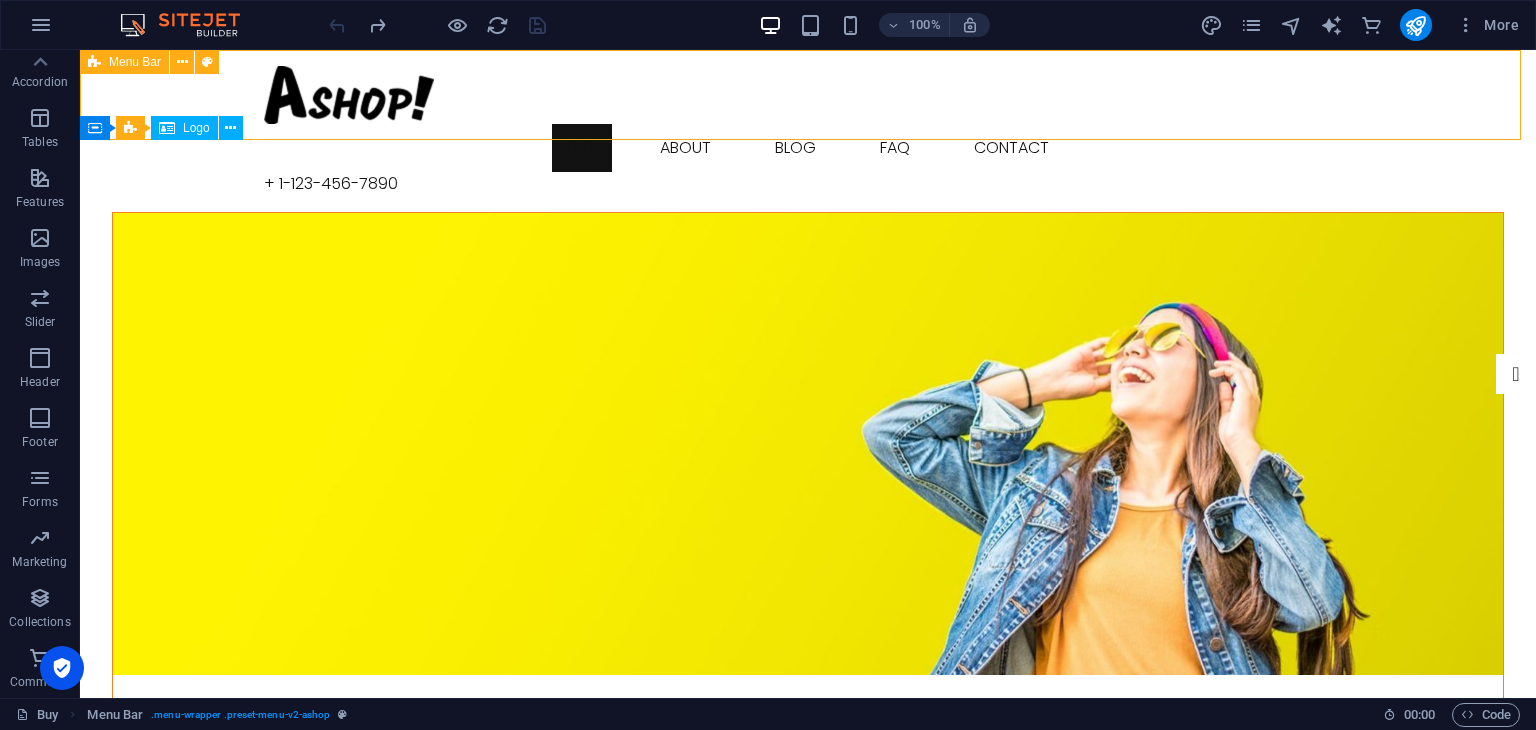 click on "Menu Bar" at bounding box center (135, 62) 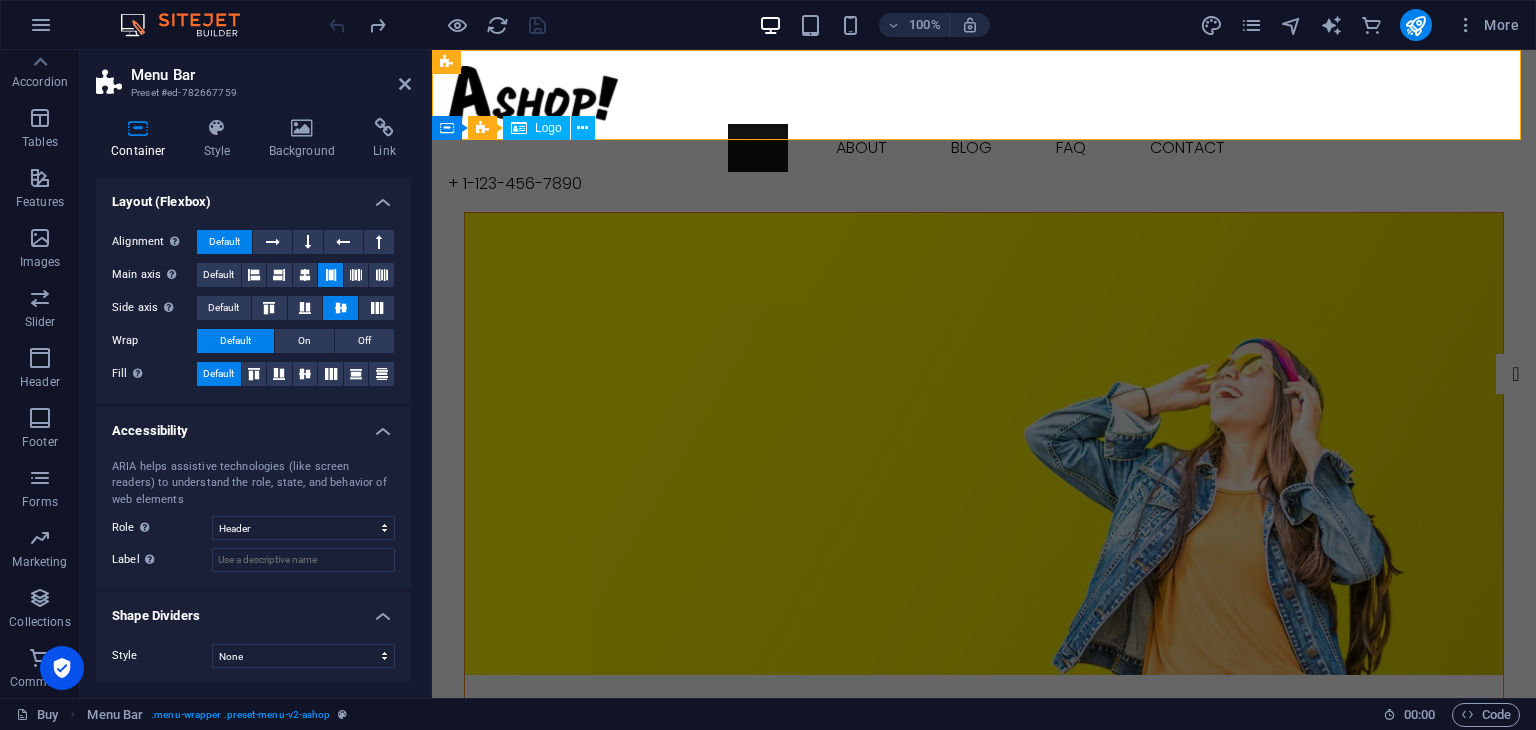 scroll, scrollTop: 268, scrollLeft: 0, axis: vertical 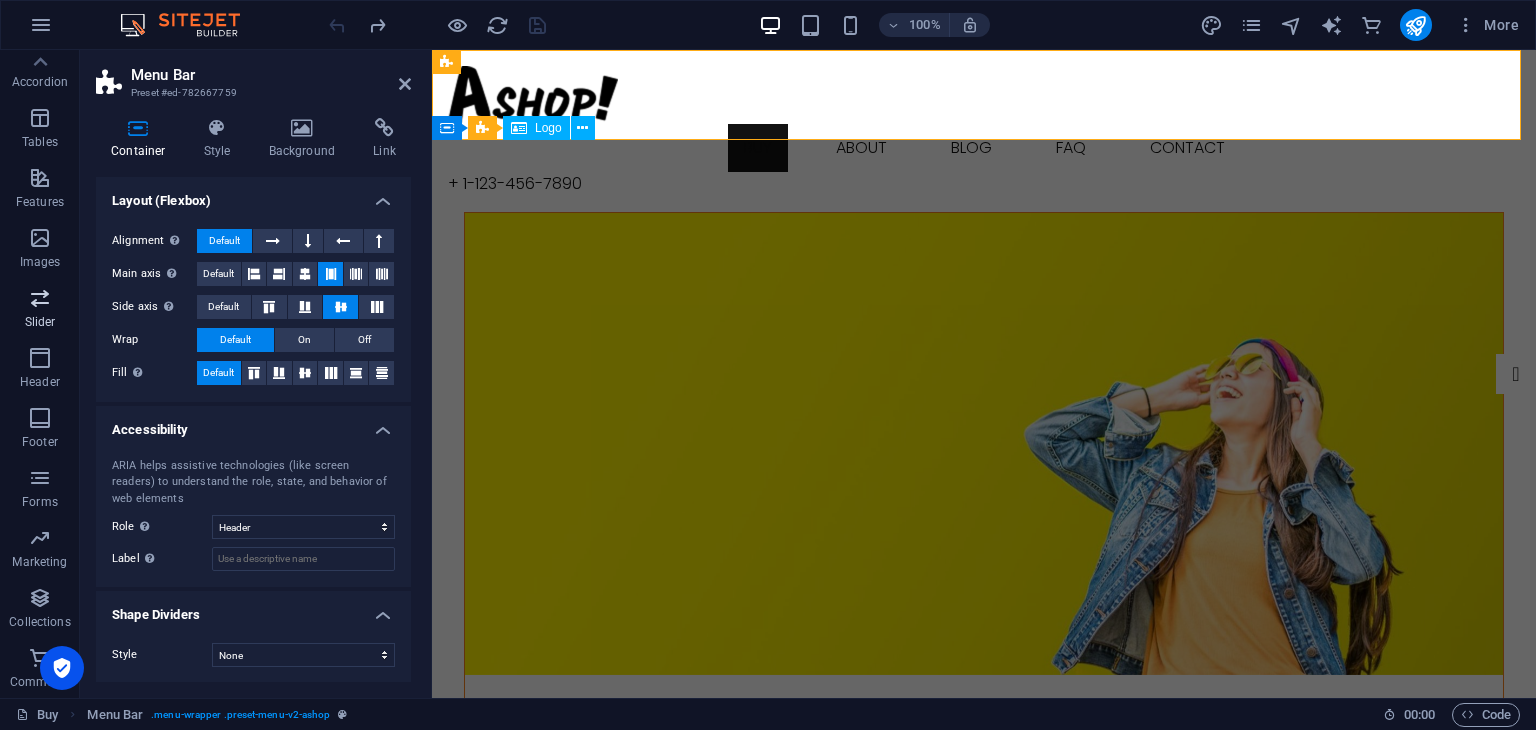 click at bounding box center (40, 298) 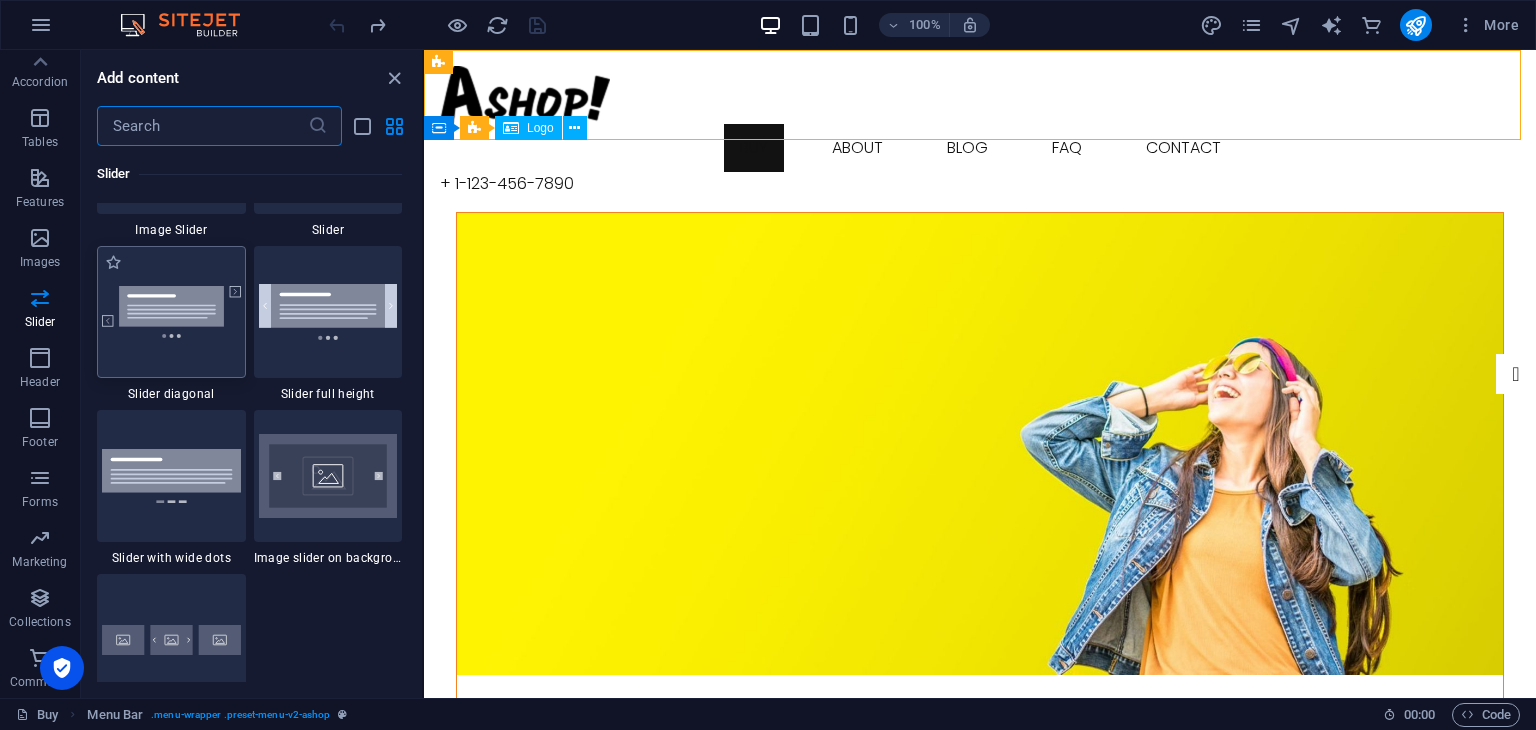 scroll, scrollTop: 11772, scrollLeft: 0, axis: vertical 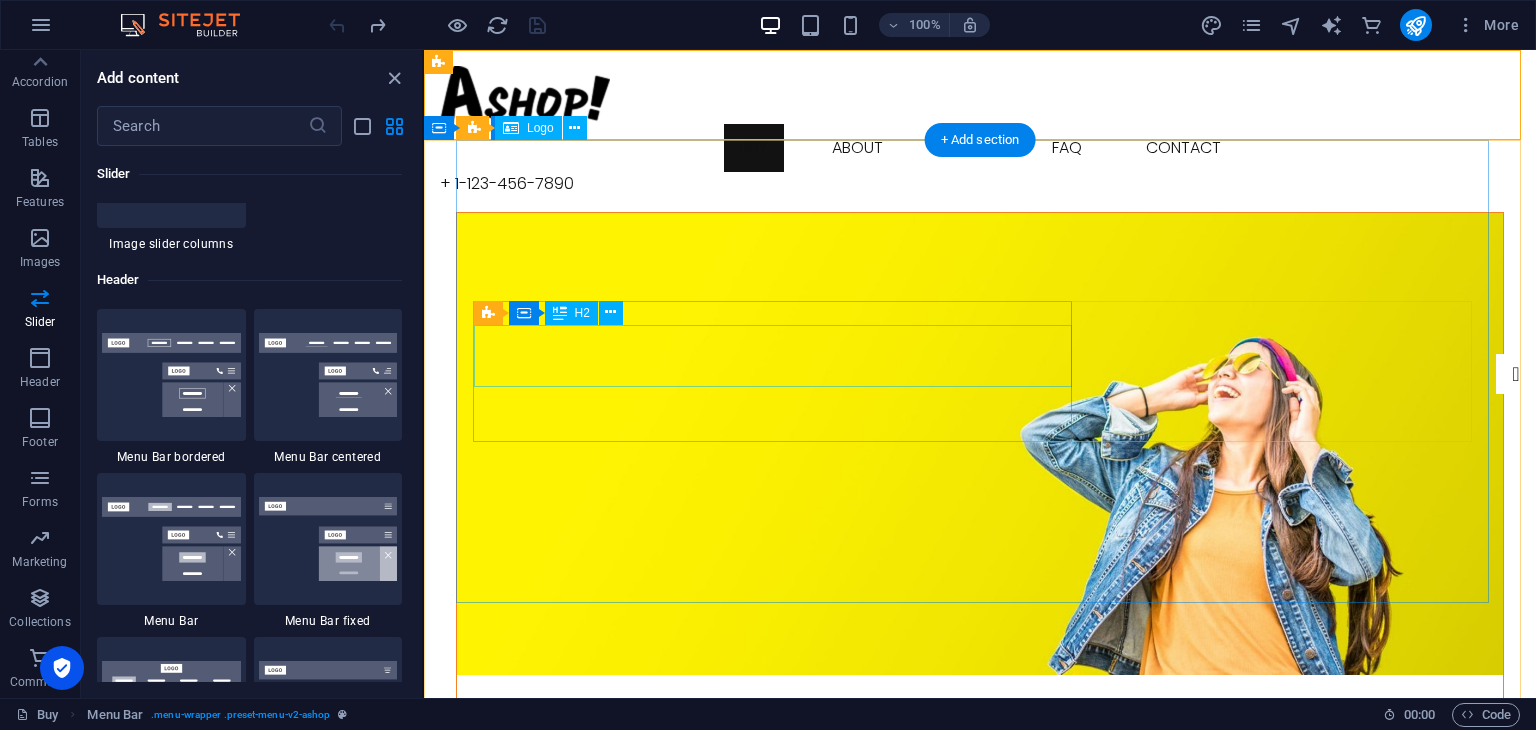 click on "New by [PERSON_NAME]" at bounding box center [980, 867] 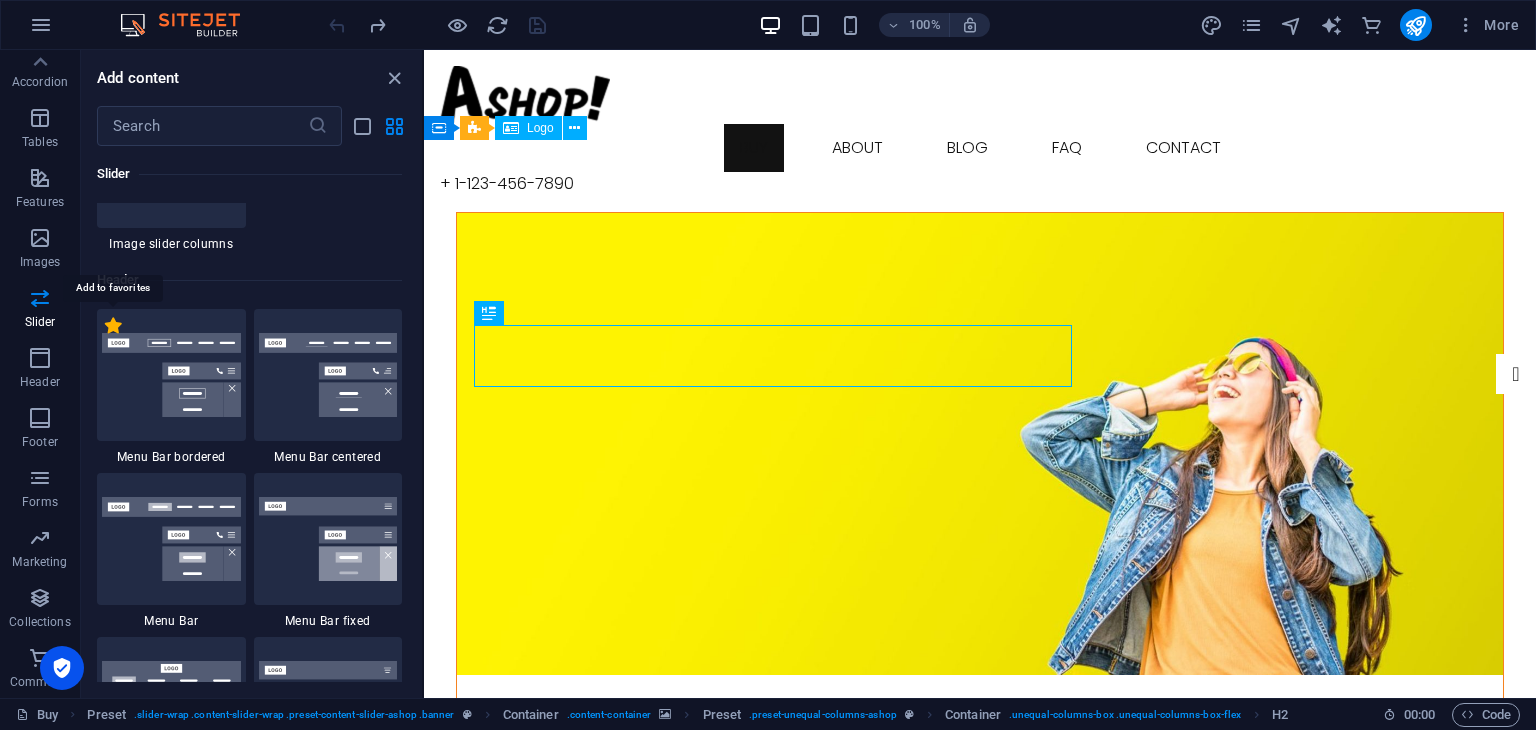 click on "1 Star" at bounding box center [113, 325] 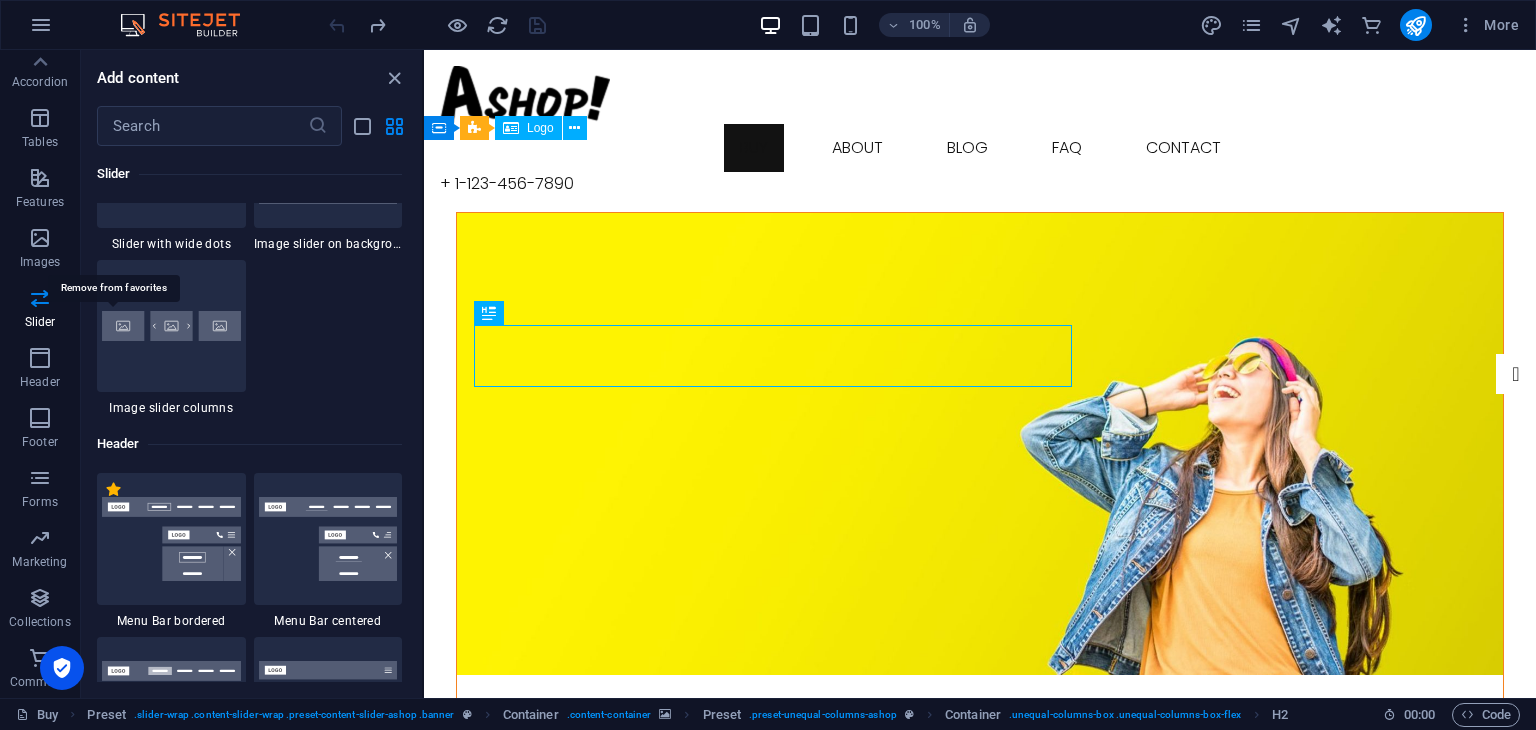 scroll, scrollTop: 11936, scrollLeft: 0, axis: vertical 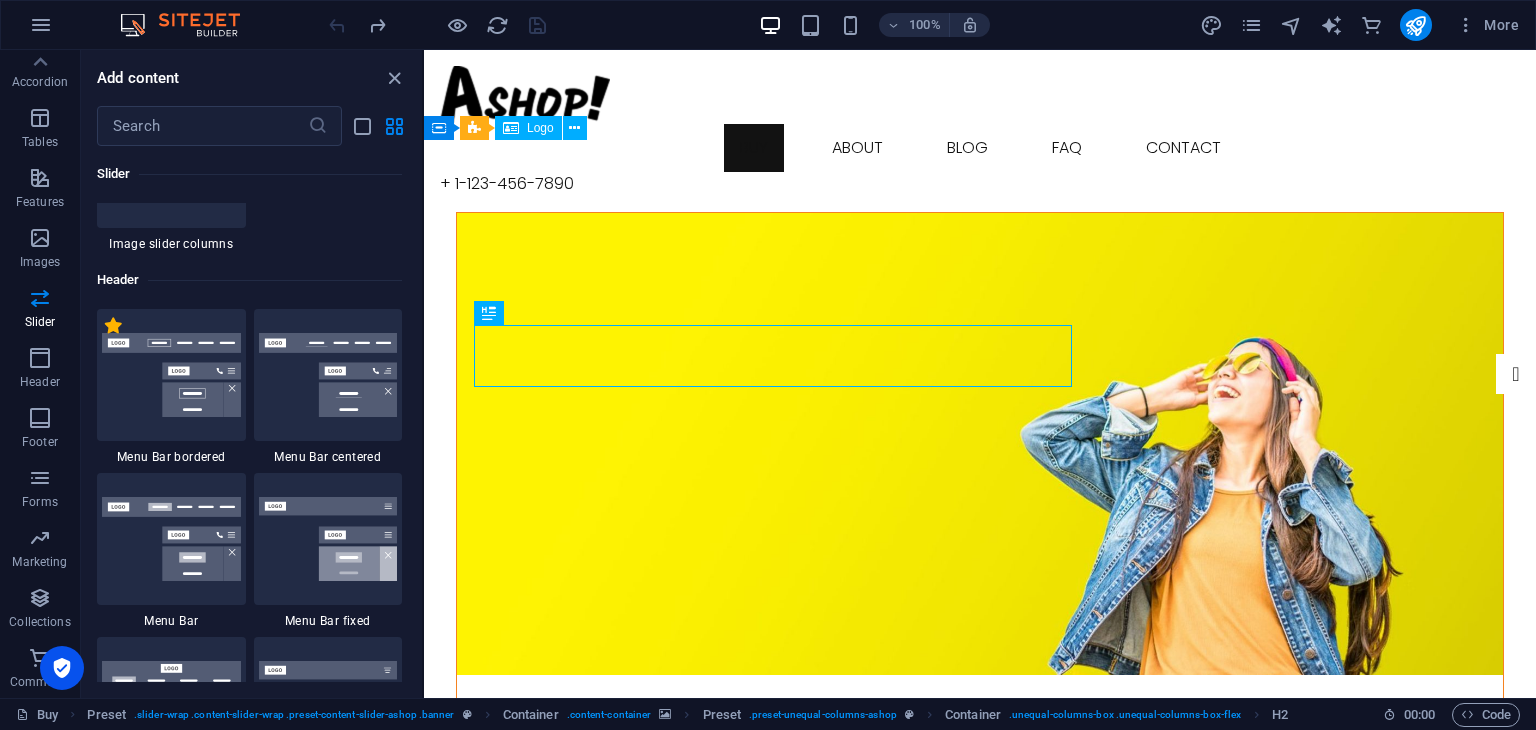 click on "1 Star" at bounding box center [113, 325] 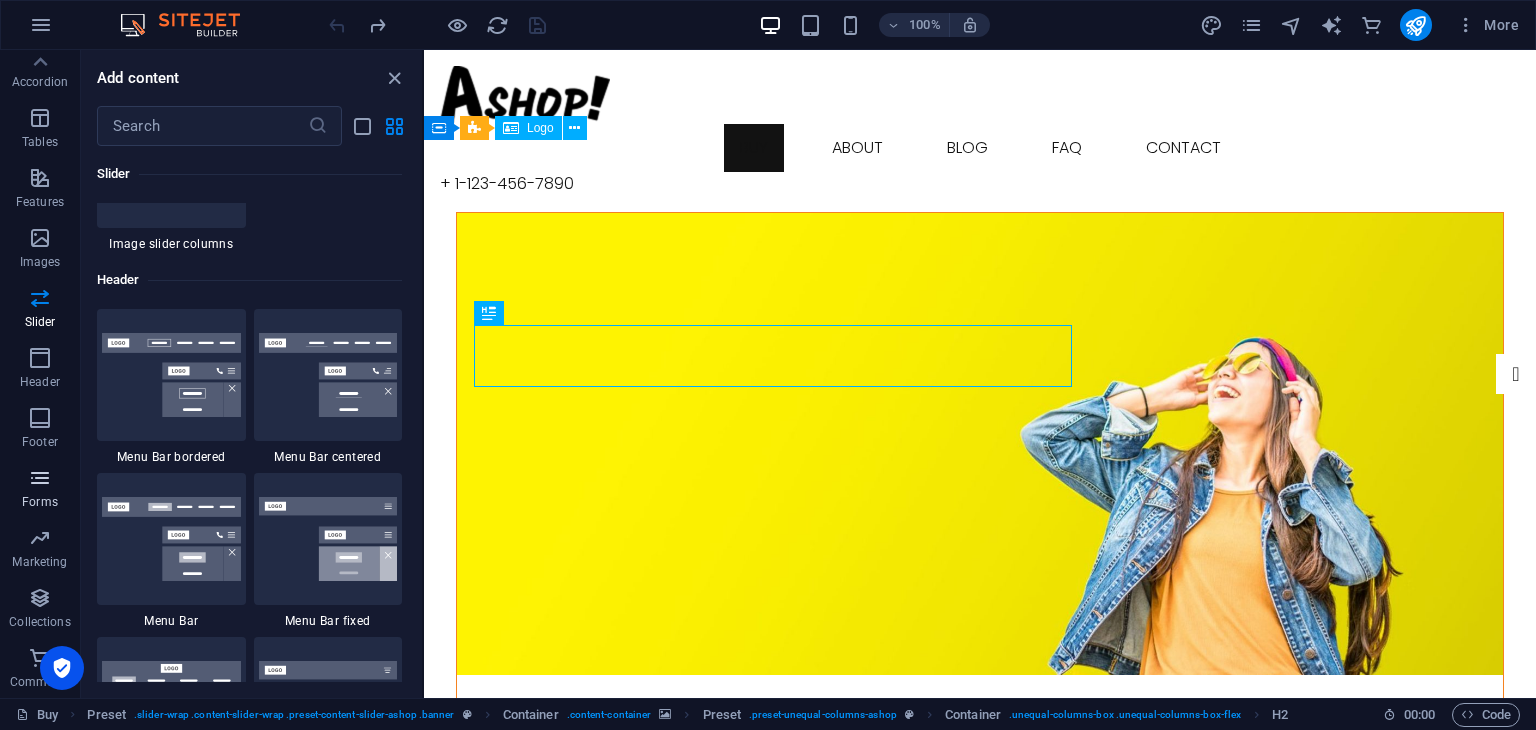 click at bounding box center (40, 478) 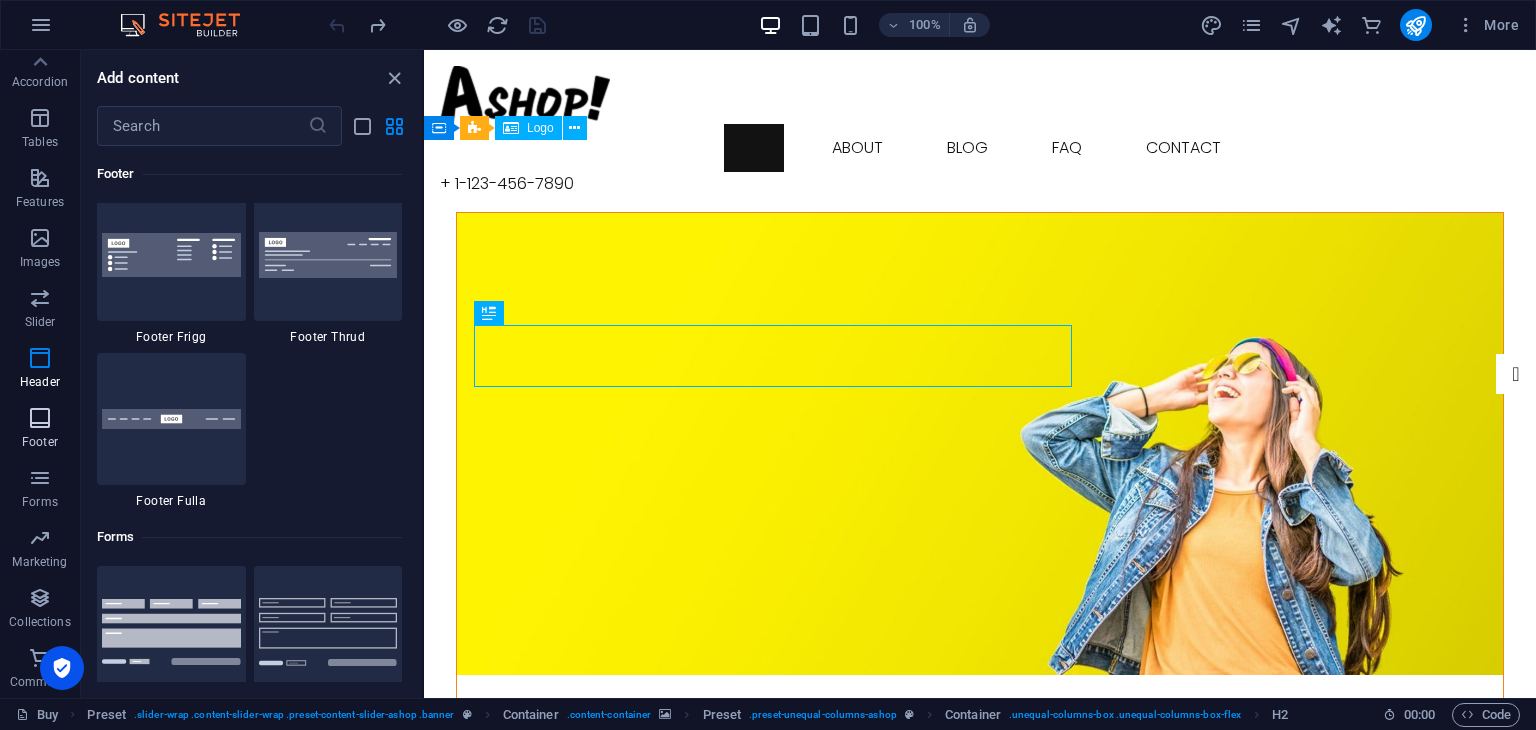 scroll, scrollTop: 14436, scrollLeft: 0, axis: vertical 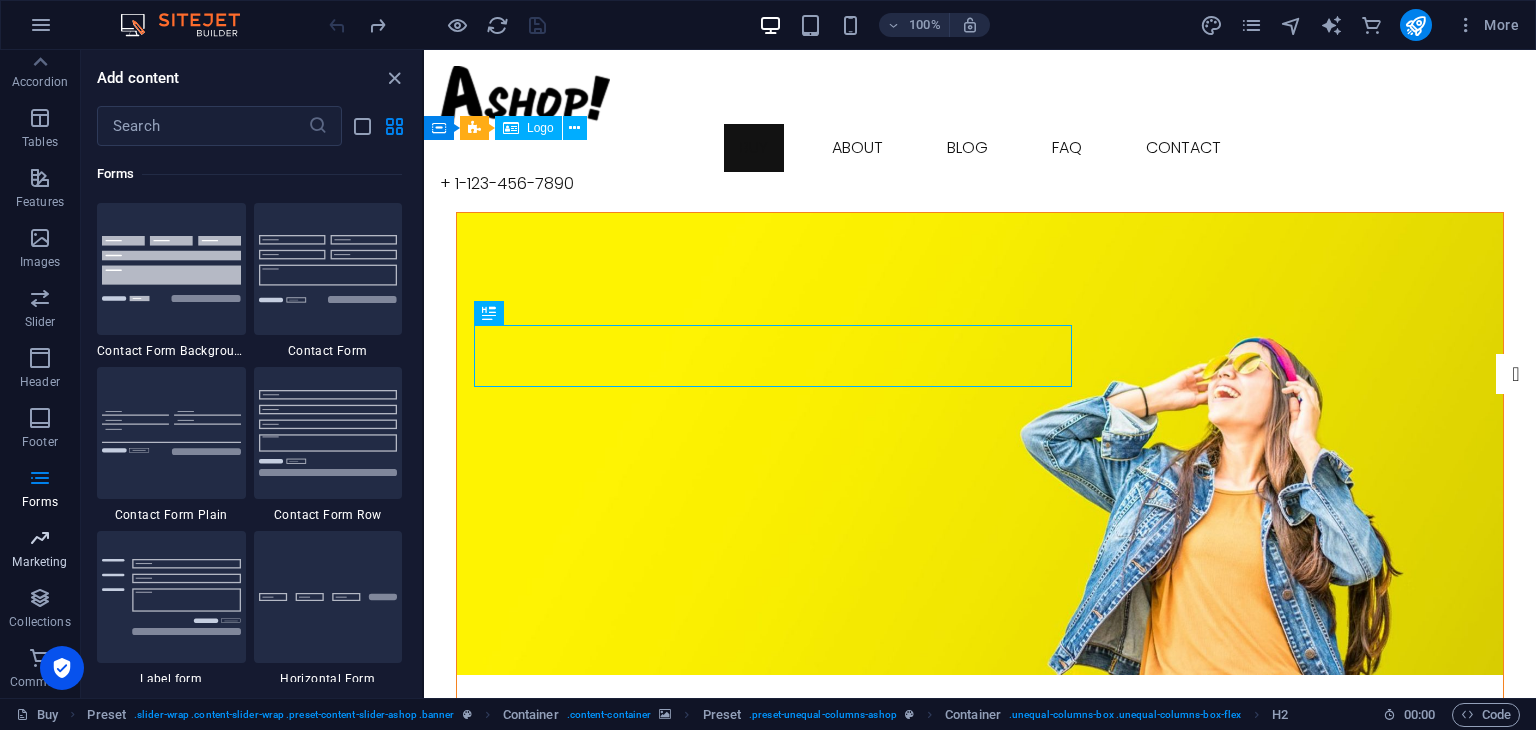 click at bounding box center [40, 538] 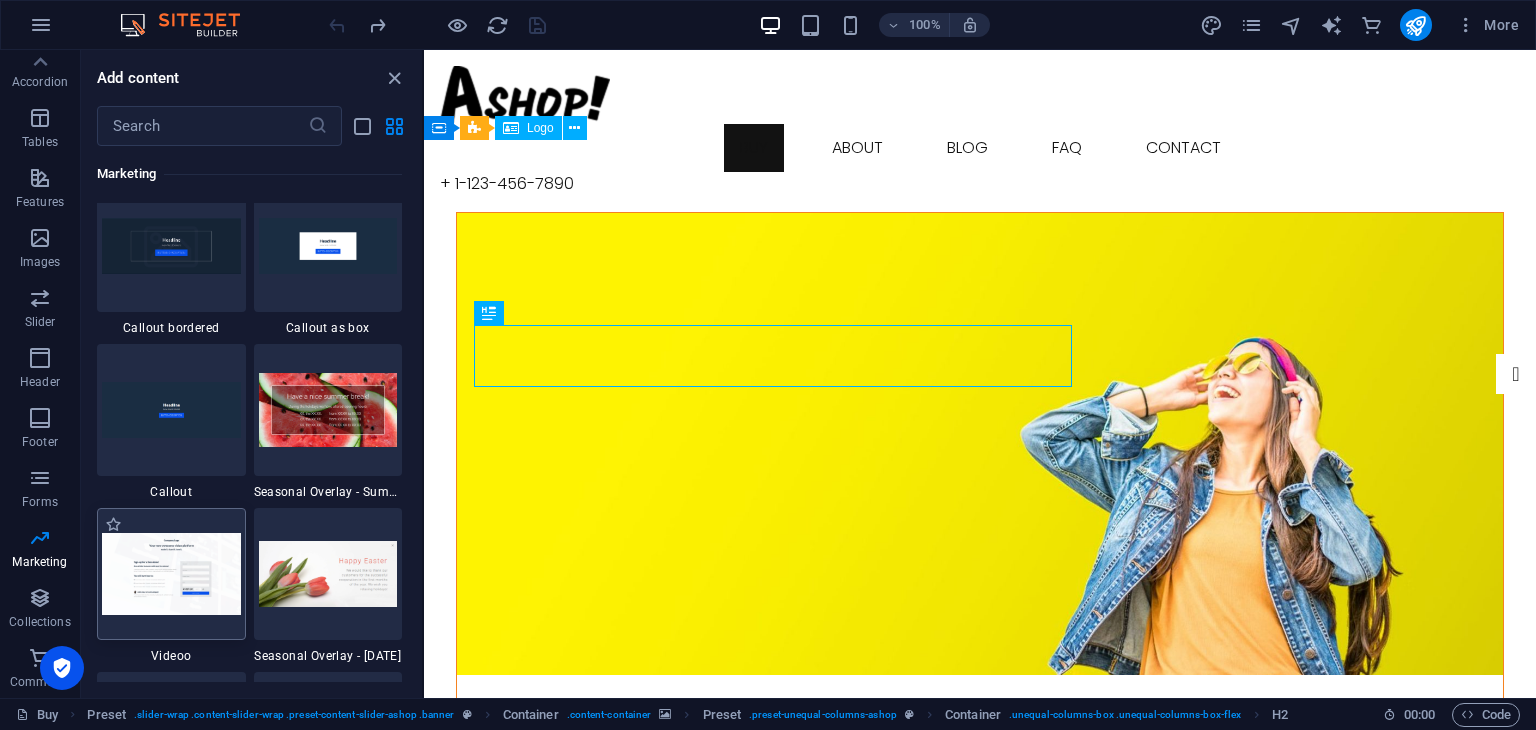 scroll, scrollTop: 16324, scrollLeft: 0, axis: vertical 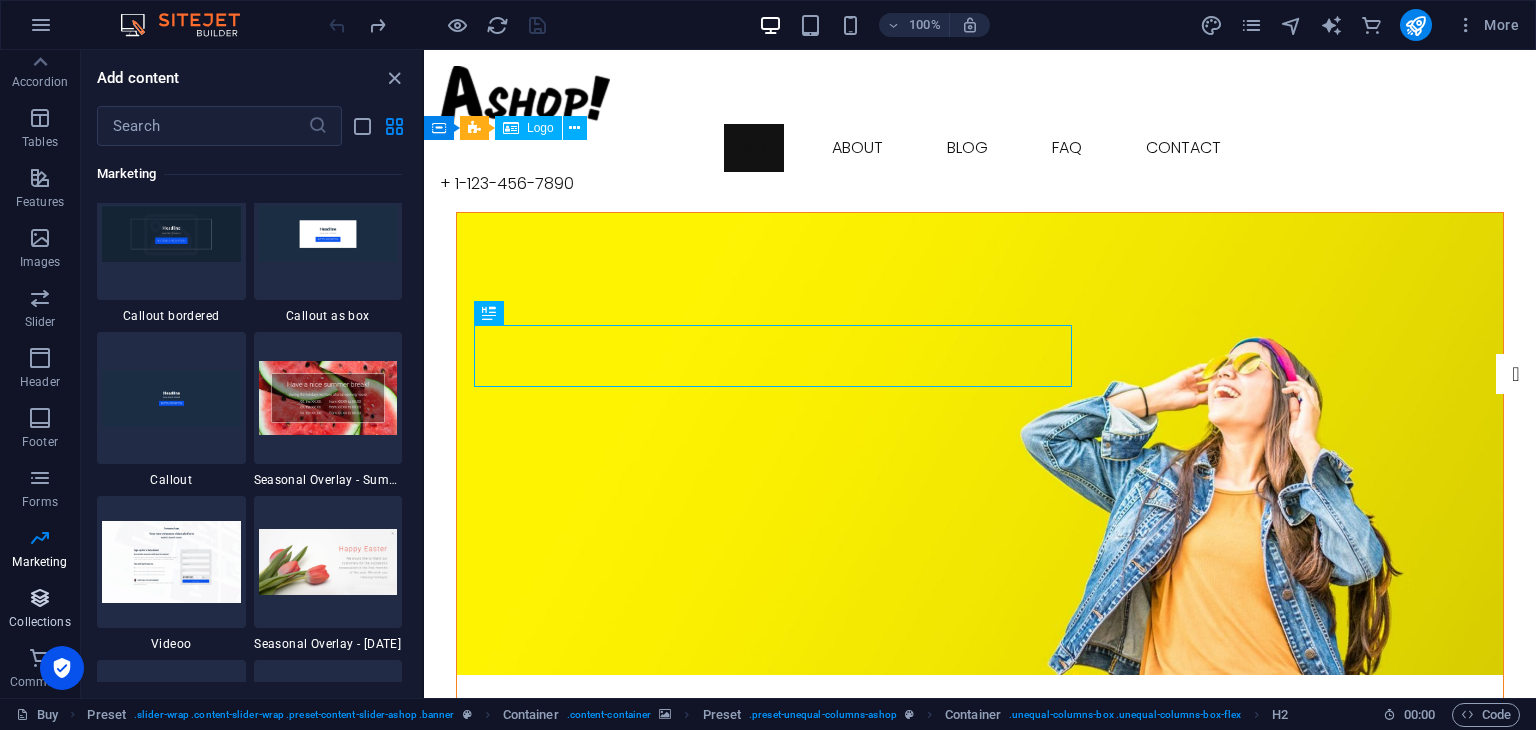 click at bounding box center (40, 598) 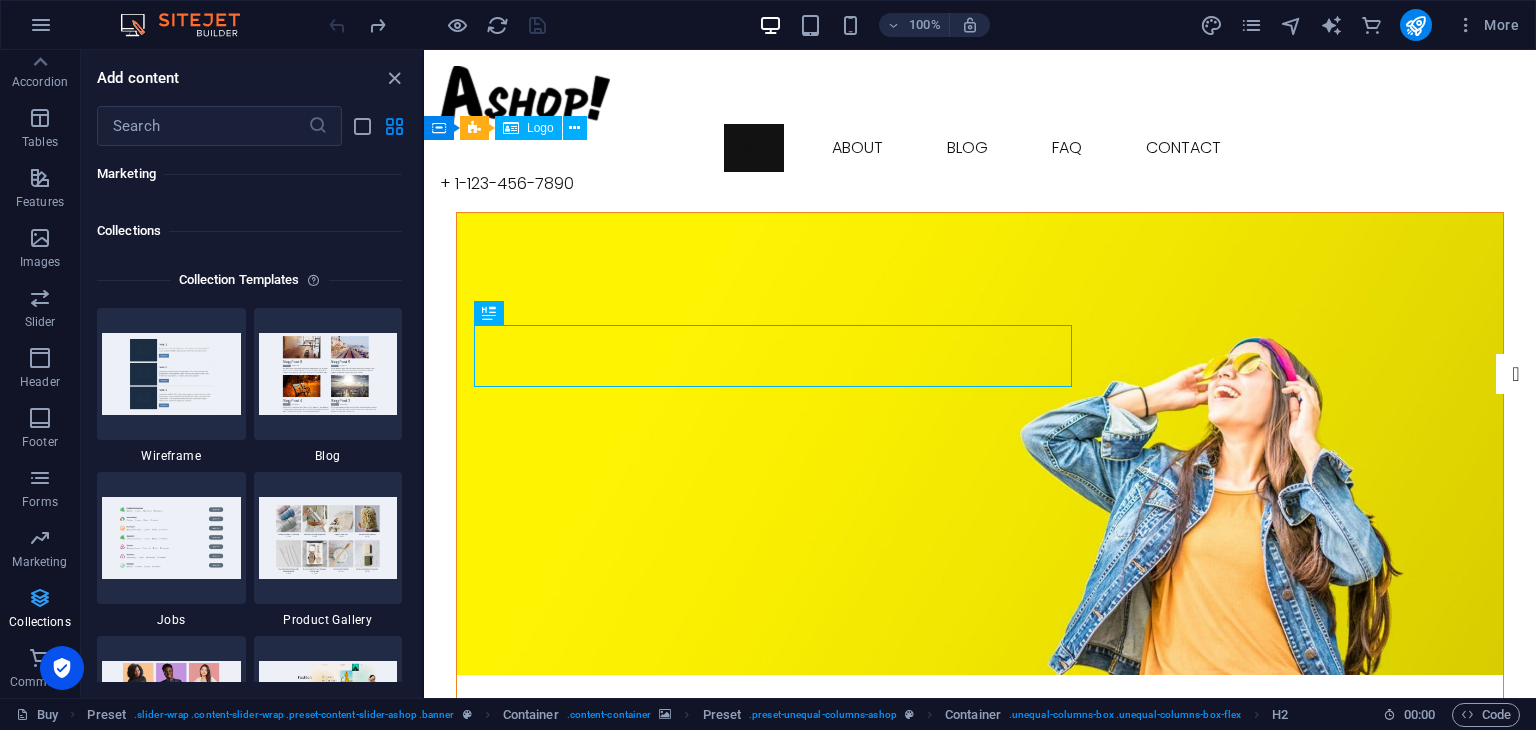 scroll, scrollTop: 18141, scrollLeft: 0, axis: vertical 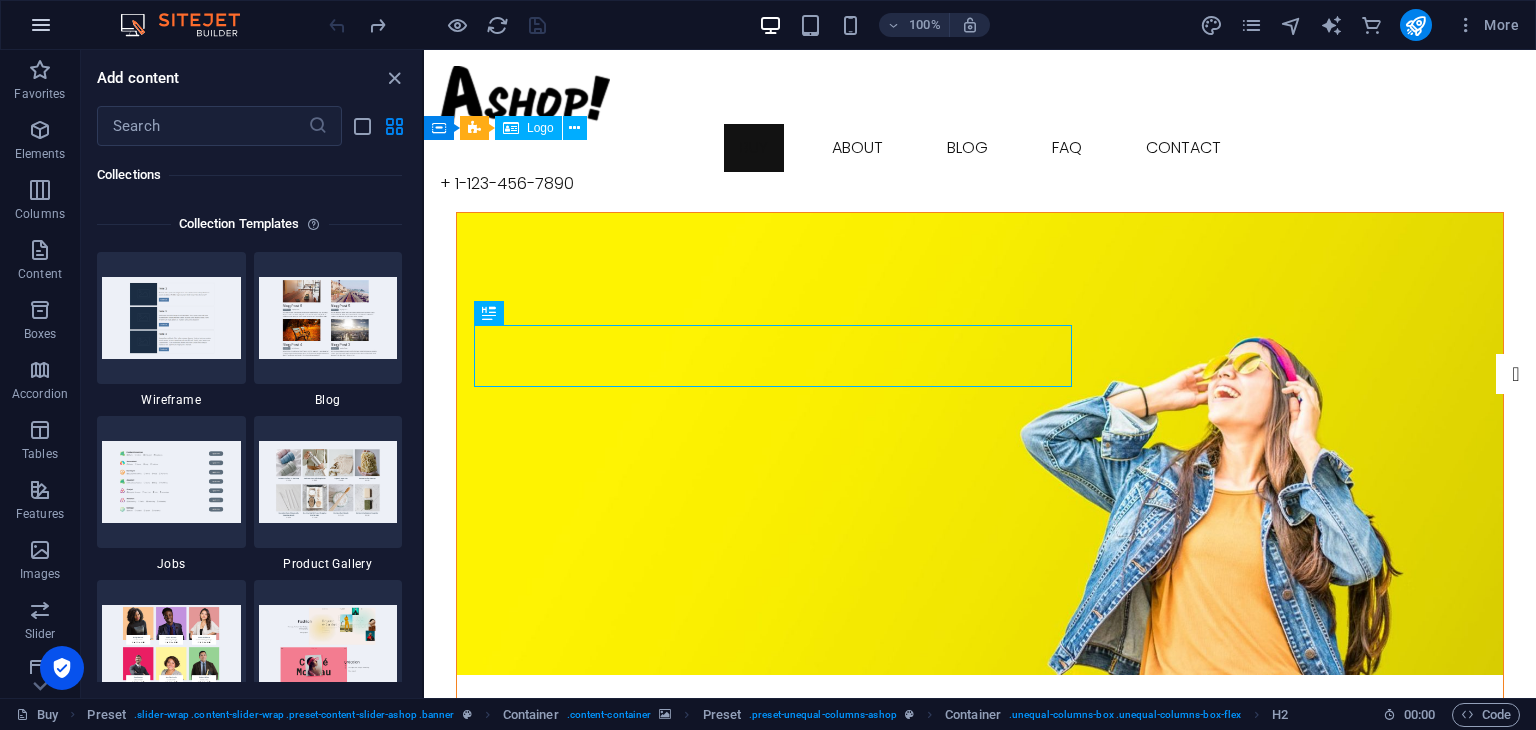 click at bounding box center [41, 25] 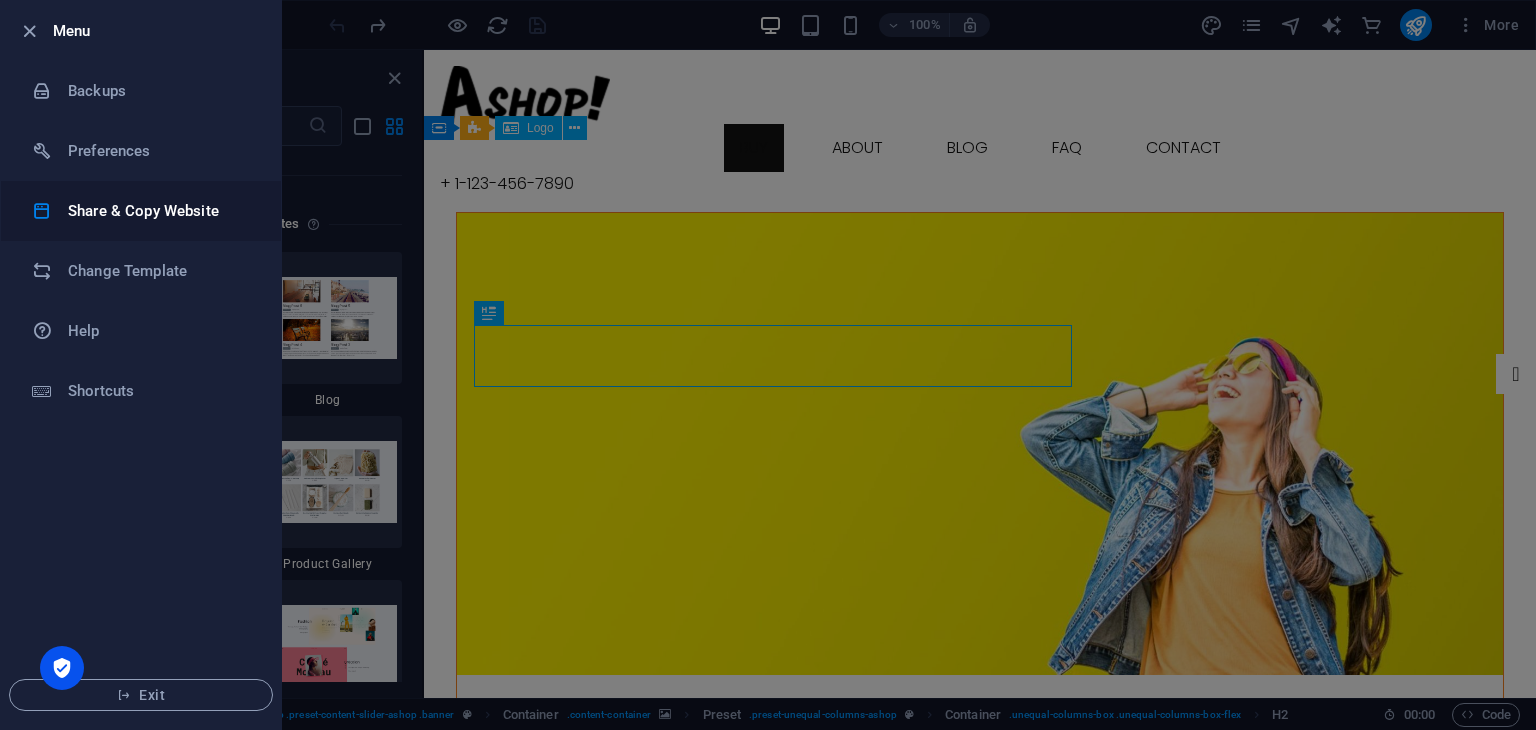 click on "Share & Copy Website" at bounding box center [160, 211] 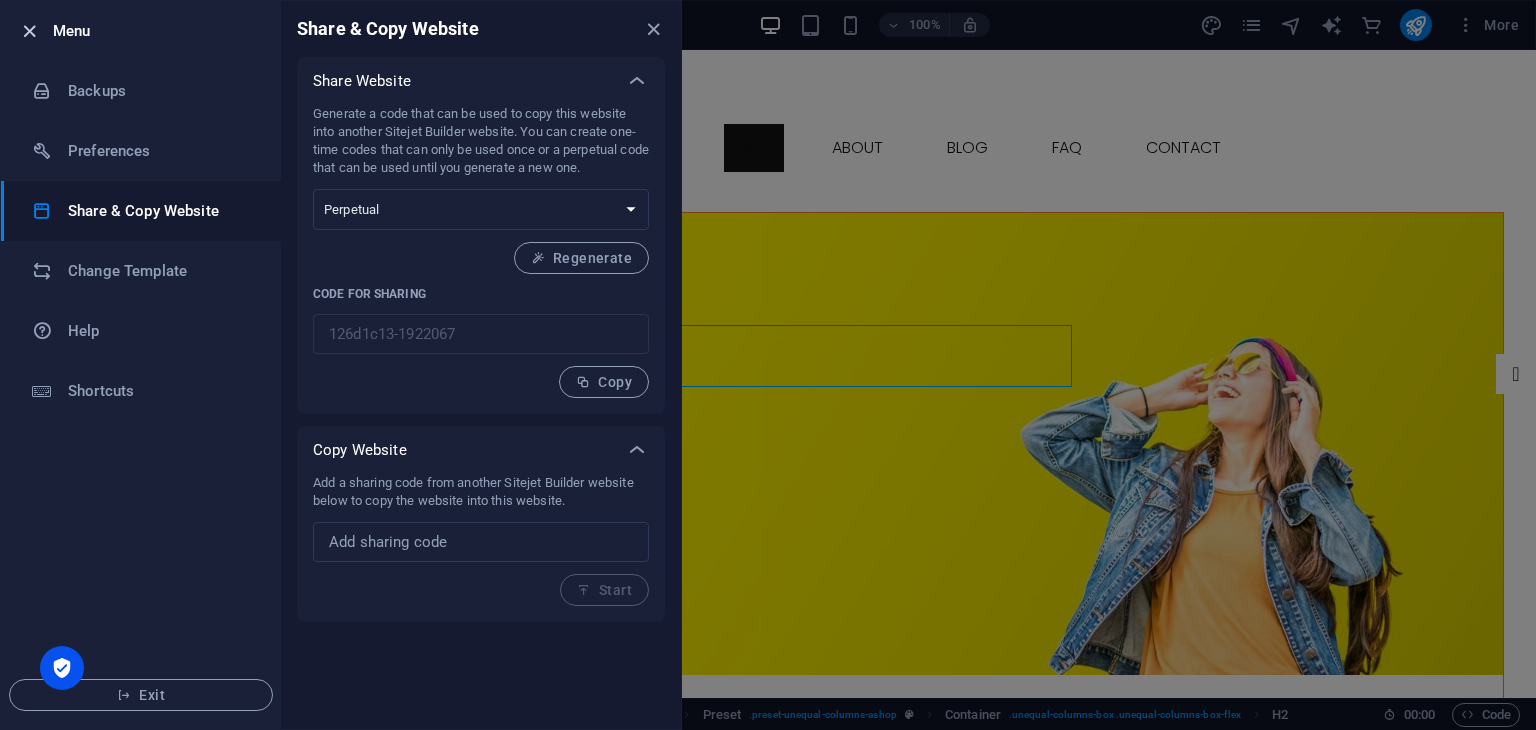 click at bounding box center [29, 31] 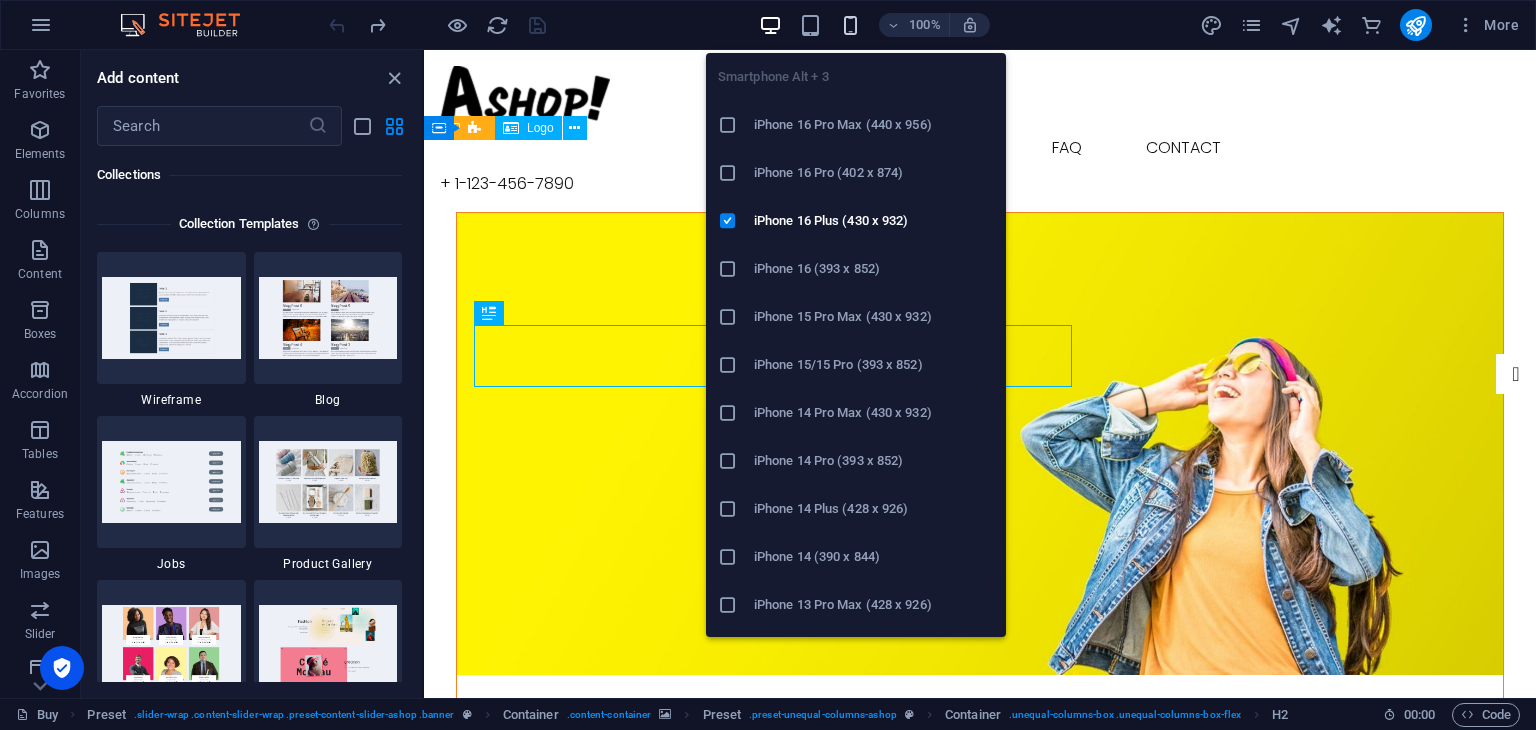 click at bounding box center [850, 25] 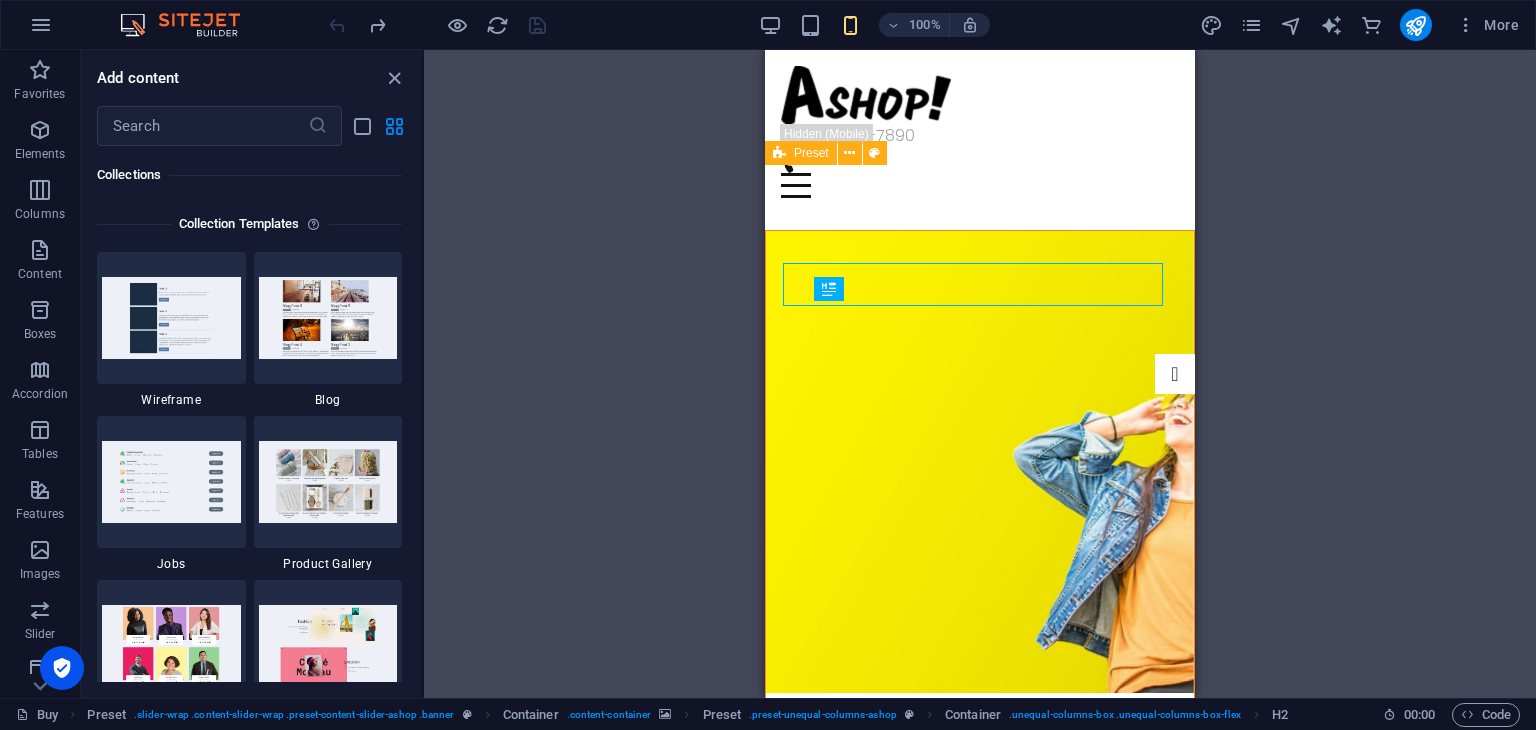 click on "Preset   Container   H2   Preset   Preset   Container   Preset   Preset   Container   Menu Bar   Image   Menu Bar   H3   Placeholder   Container   Preset   Preset   Container   Preset   Container   Container   Preset   Preset   Container   H2   H3   Container   H1   Spacer   Image   Preset   Spacer   Icon   Preset   Container   Container   H4   Container   Text   Spacer   Products   Image   Icon   Container   Container   H4   Container   Image   Container   Spacer   H2   Spacer   Image   Preset   Image   Container   Preset   Form   Preset   Preset   Email   Checkbox   Captcha   Preset   Container   Preset   Container   Text   Form button   Image   Image   Text   Container   Container   Container   H4   Text   H3   Container   Text   Container   Info Bar extended   Info Bar extended   Container   Icon   Info Bar extended   Container   Container   Info Bar extended   Icon   Info Bar extended   Container   Container   Container   Icon   Info Bar extended   Container   Container   Logo   Menu" at bounding box center [980, 374] 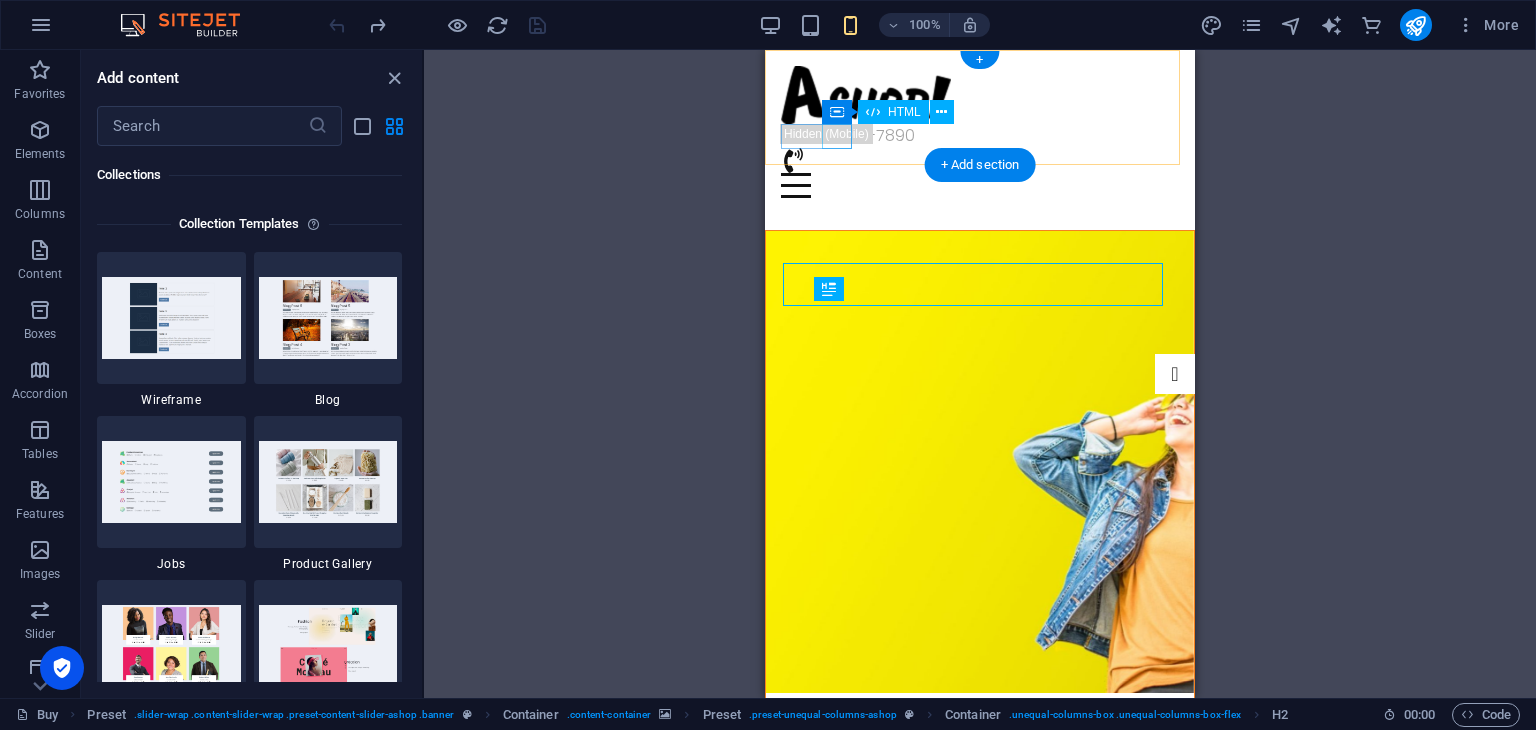 click at bounding box center [980, 185] 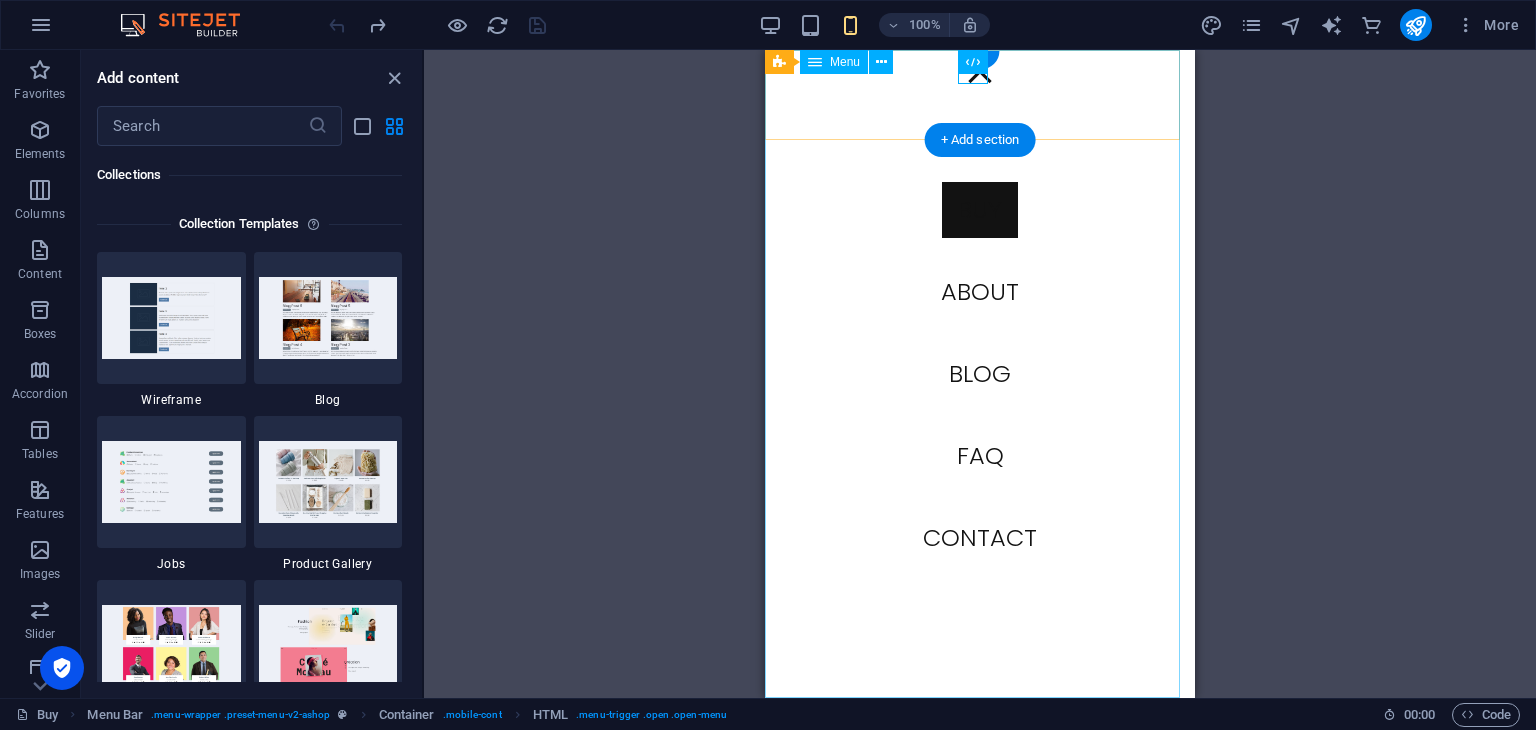 click on "Buy About Blog FAQ Contact" at bounding box center (980, 374) 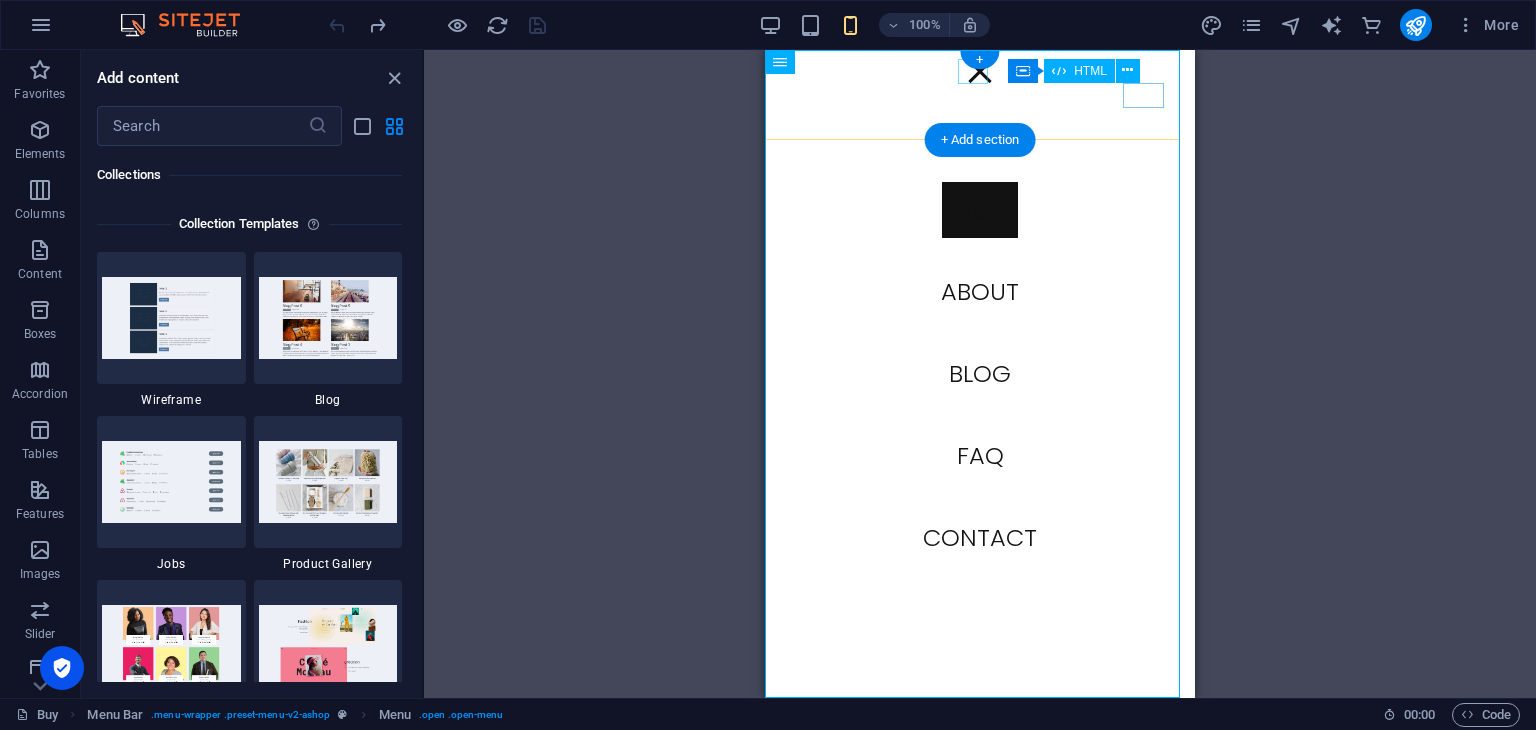 click at bounding box center (980, 71) 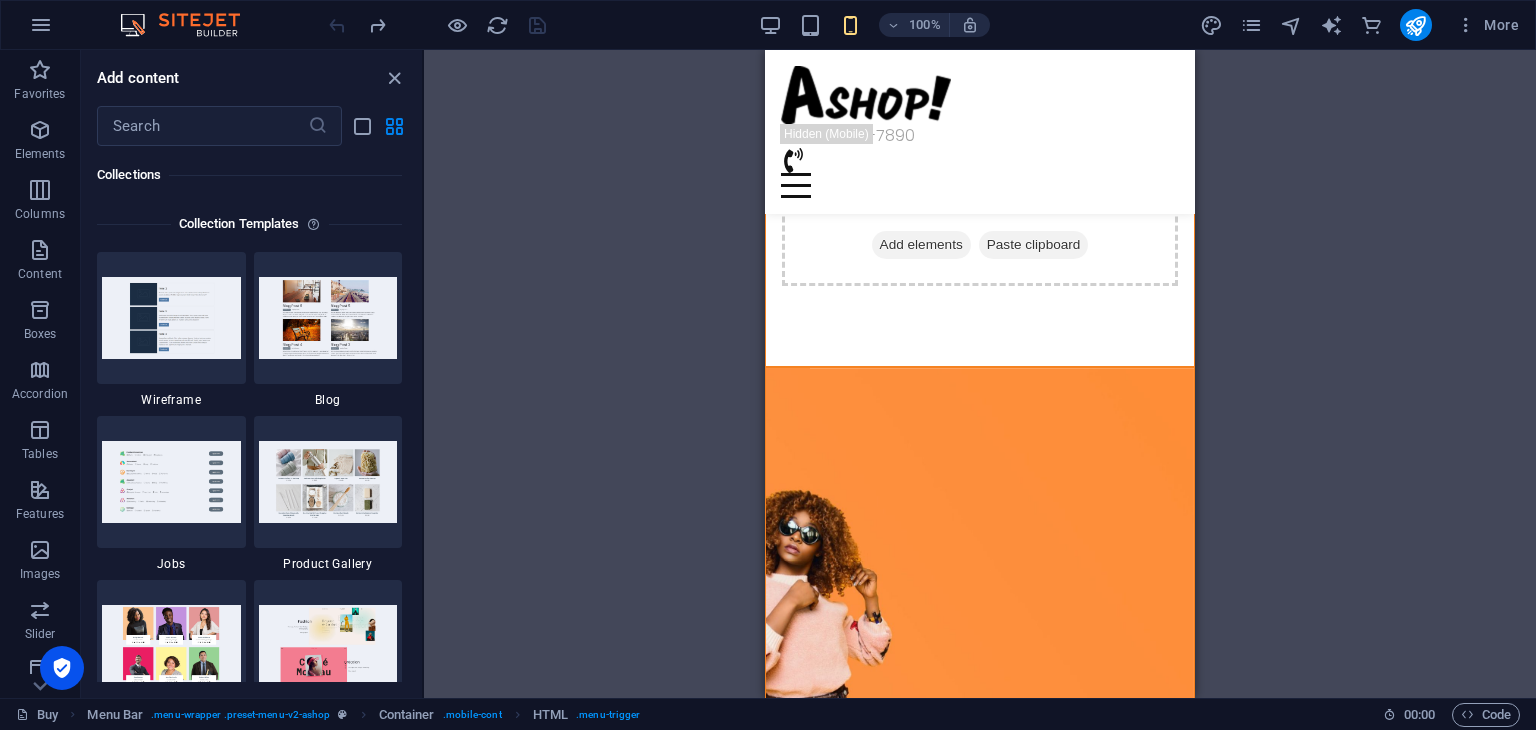 scroll, scrollTop: 900, scrollLeft: 0, axis: vertical 